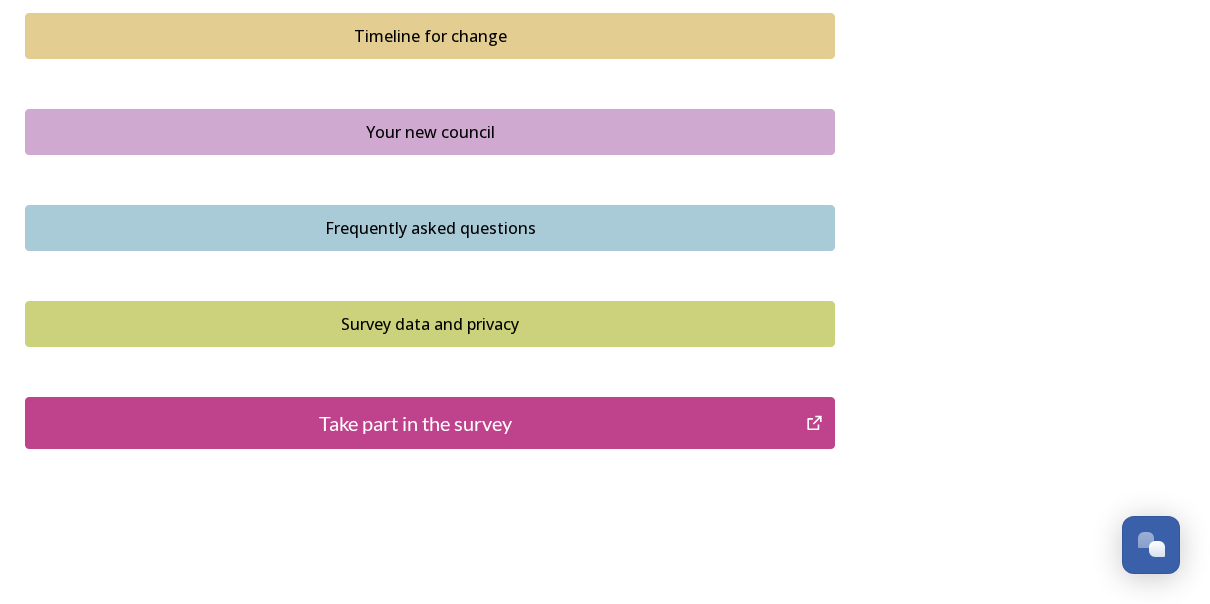 scroll, scrollTop: 1484, scrollLeft: 0, axis: vertical 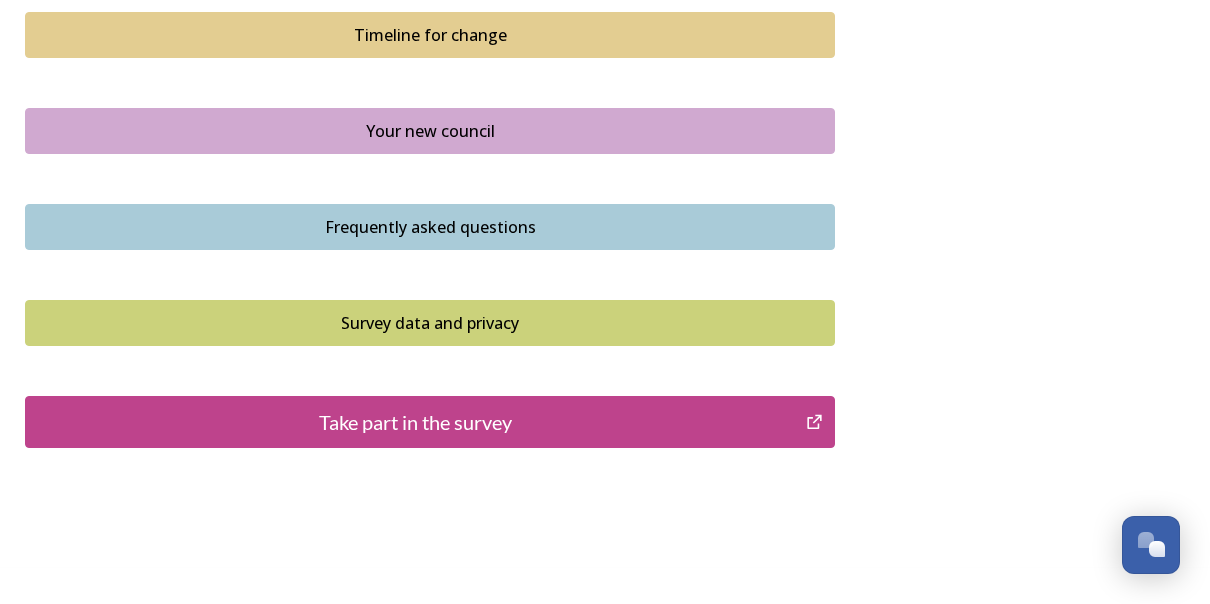 click on "Your new council" at bounding box center [430, 131] 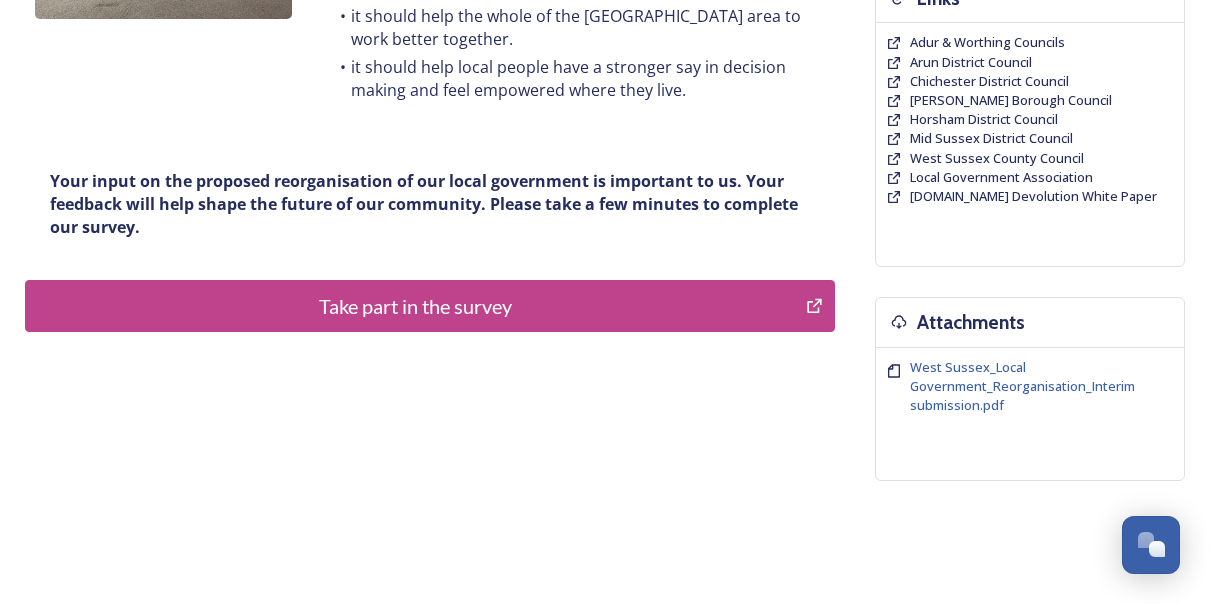 scroll, scrollTop: 509, scrollLeft: 0, axis: vertical 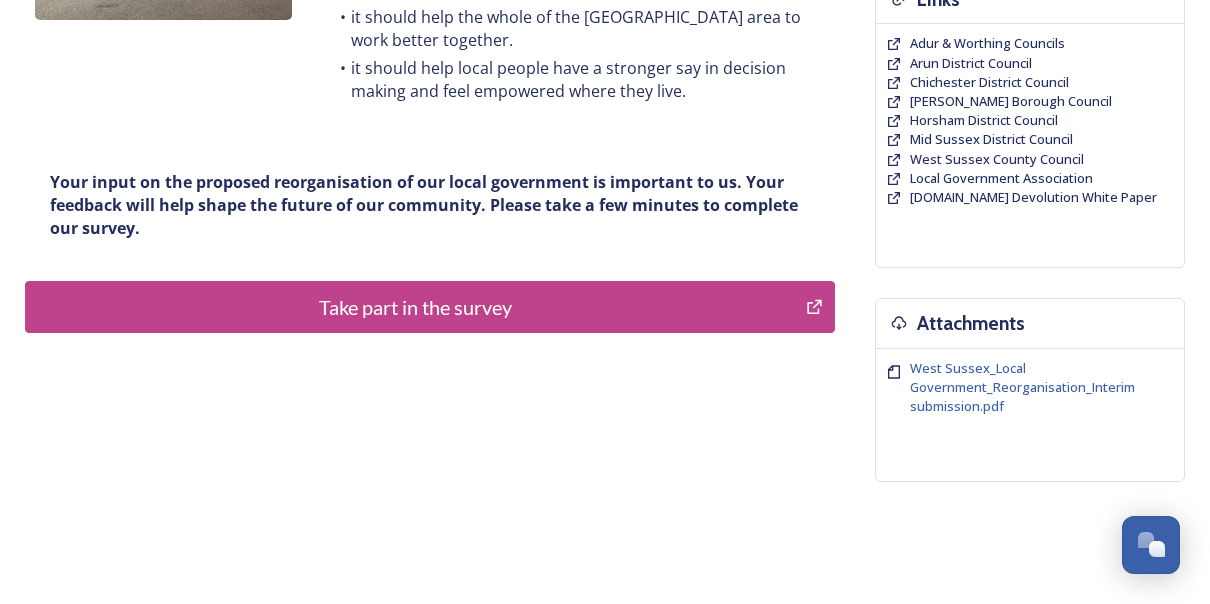 click on "Take part in the survey" at bounding box center [415, 307] 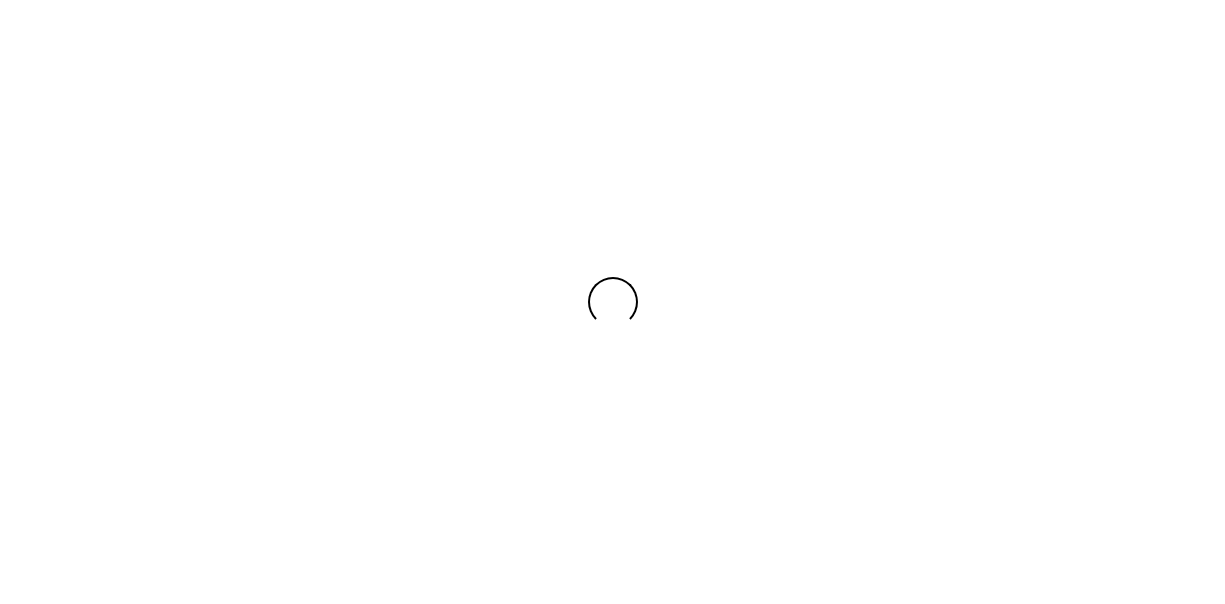 scroll, scrollTop: 0, scrollLeft: 0, axis: both 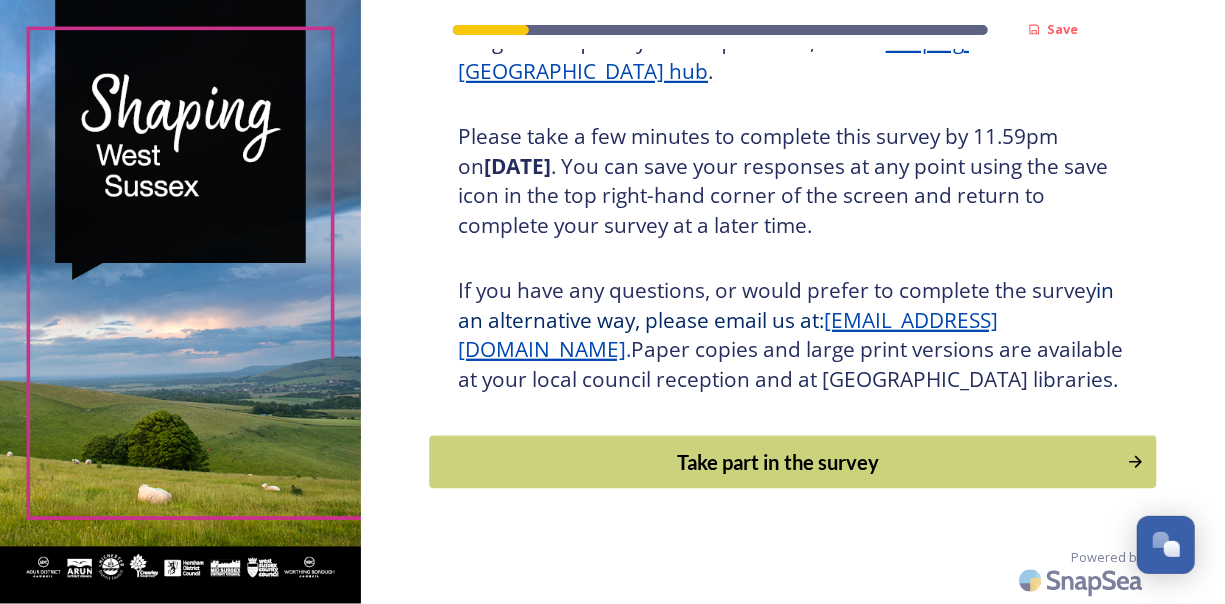 click on "Take part in the survey" at bounding box center [778, 462] 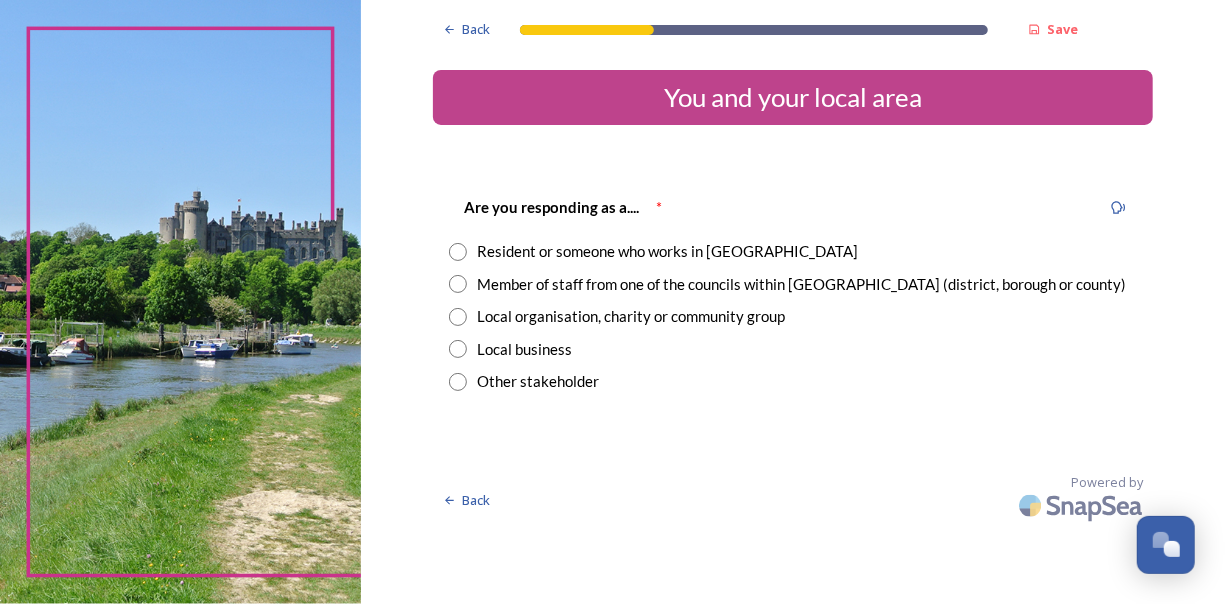 click at bounding box center (458, 252) 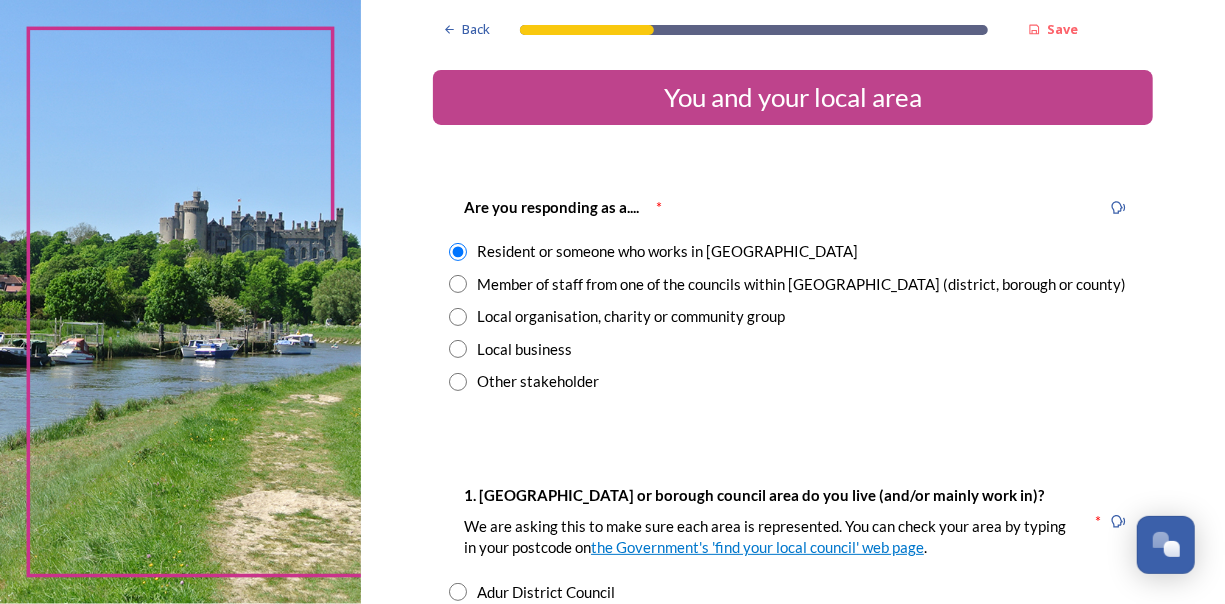 click at bounding box center (458, 284) 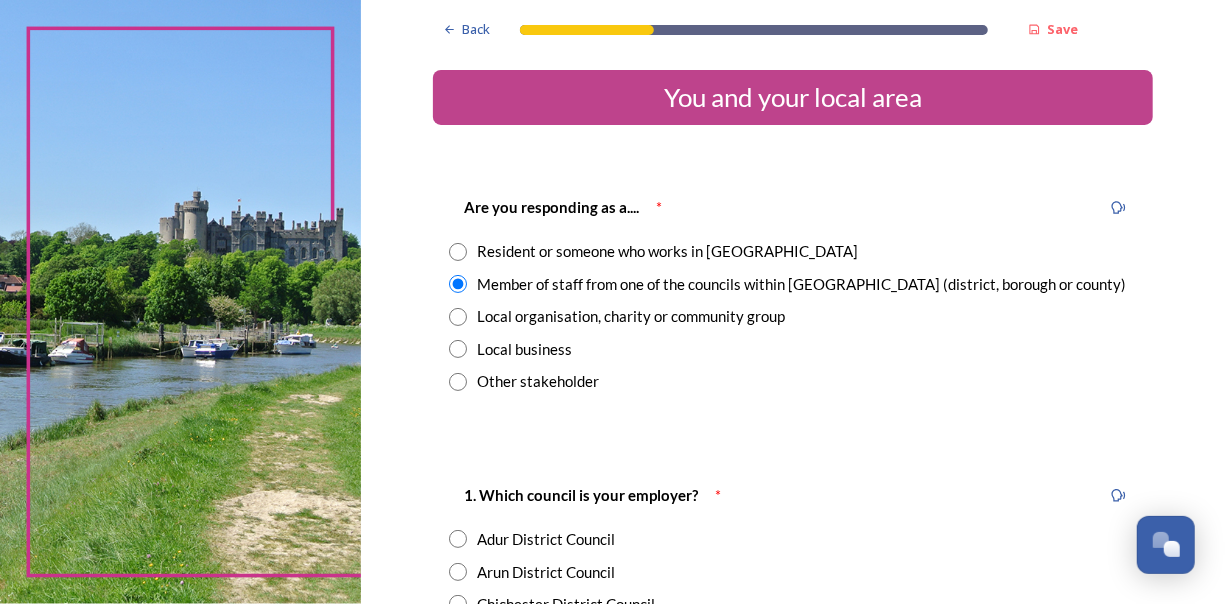 scroll, scrollTop: 1, scrollLeft: 0, axis: vertical 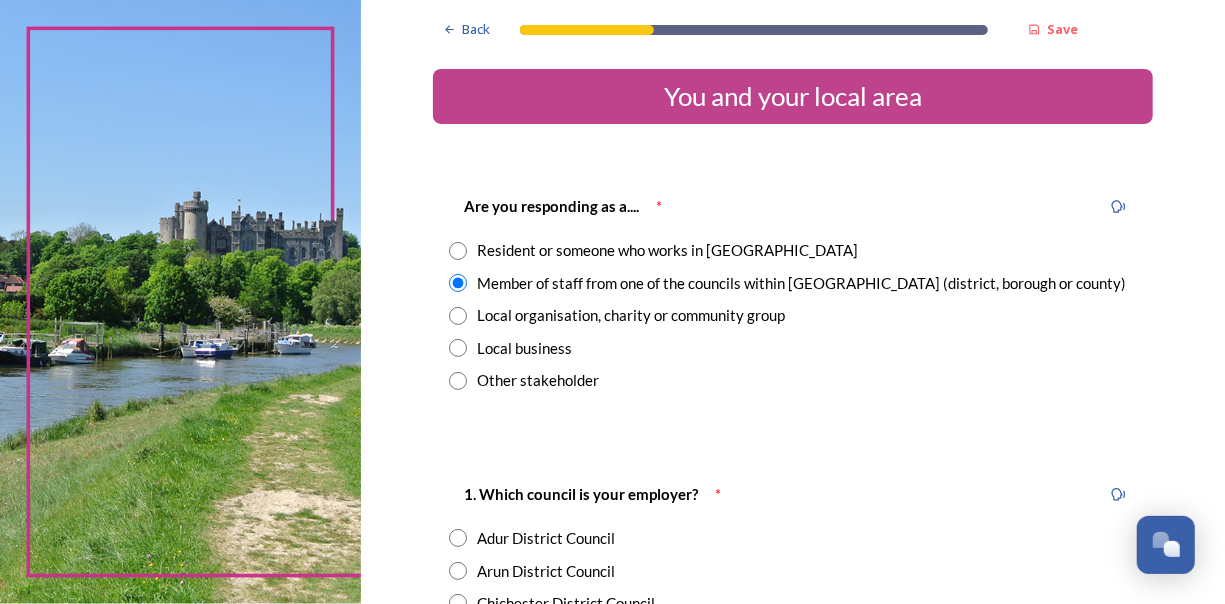 click at bounding box center (458, 251) 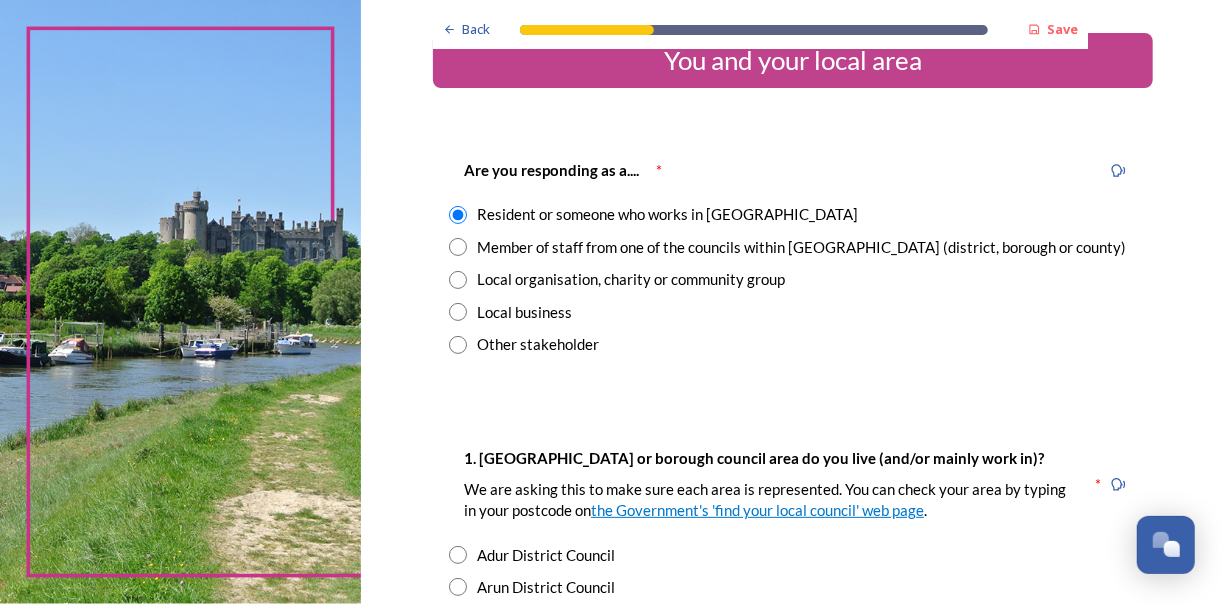 scroll, scrollTop: 0, scrollLeft: 0, axis: both 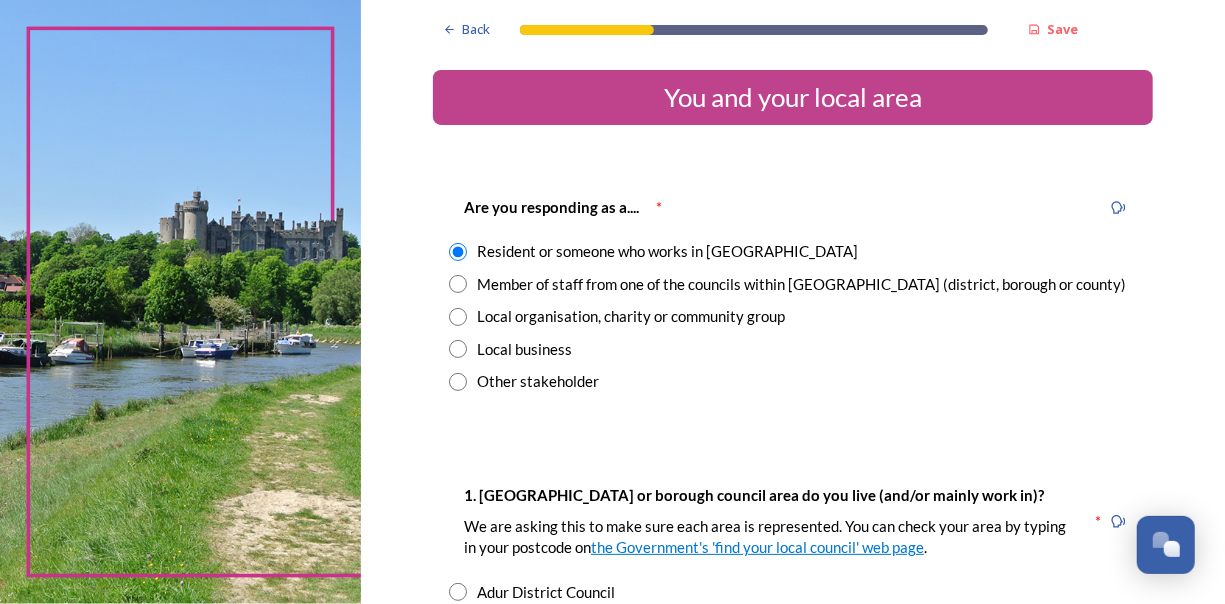 click at bounding box center (458, 284) 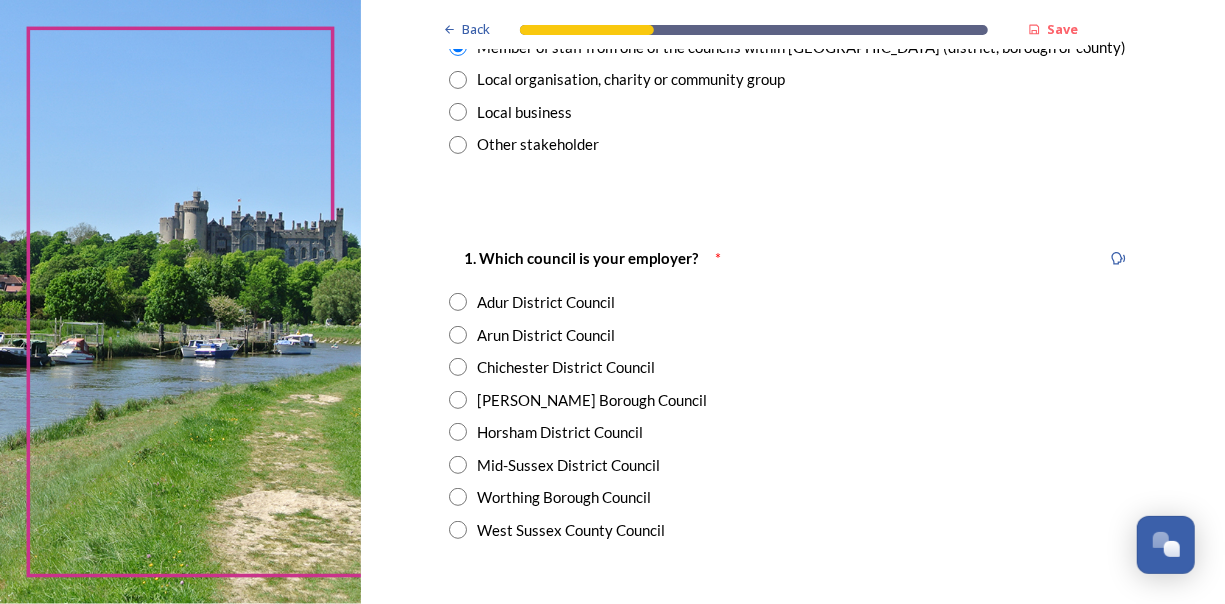 scroll, scrollTop: 242, scrollLeft: 0, axis: vertical 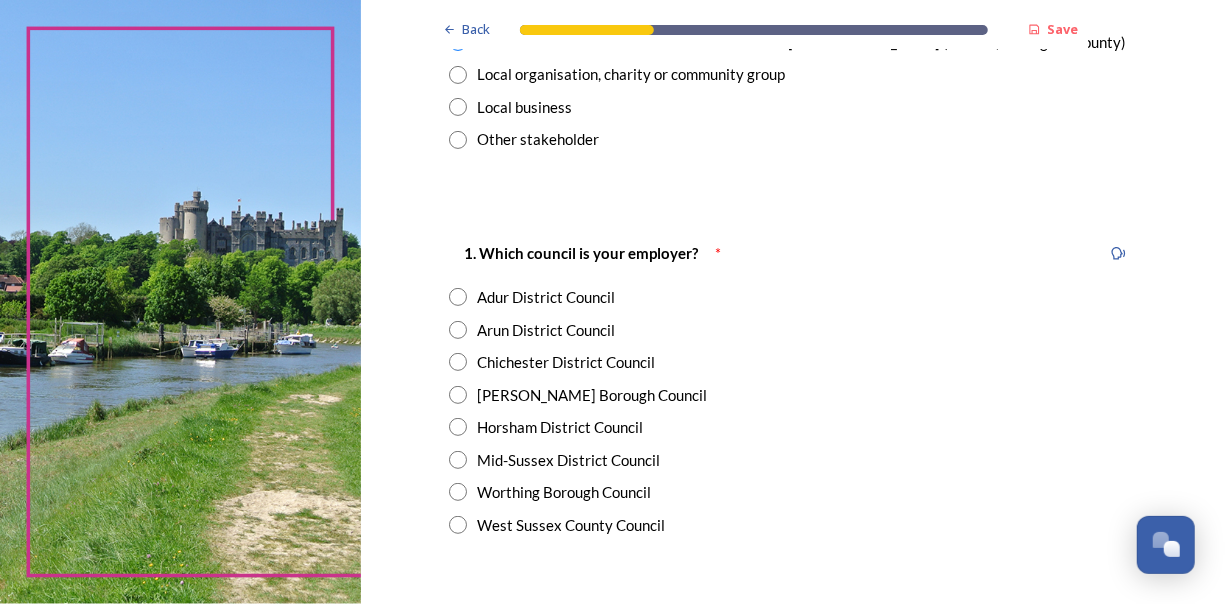 click at bounding box center [458, 525] 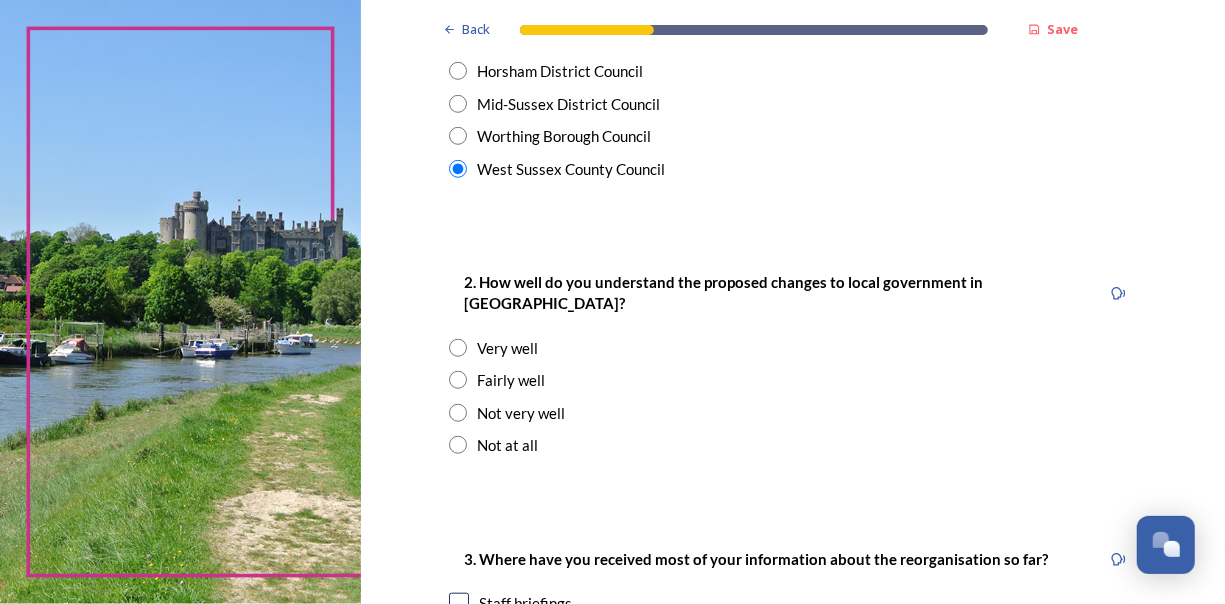 scroll, scrollTop: 599, scrollLeft: 0, axis: vertical 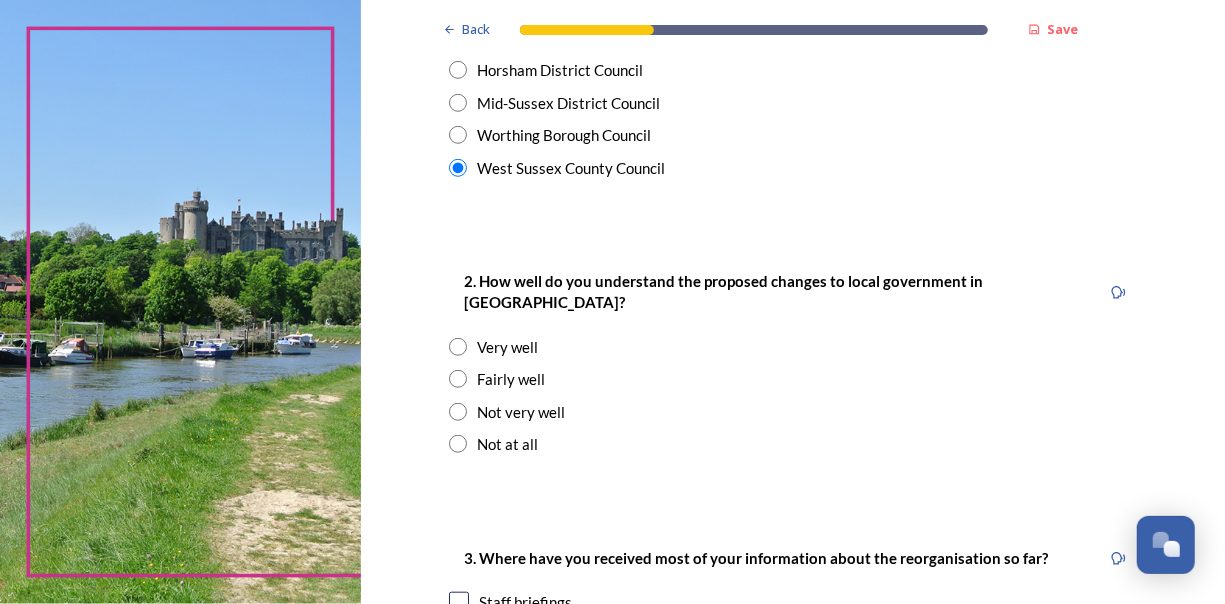click at bounding box center (458, 379) 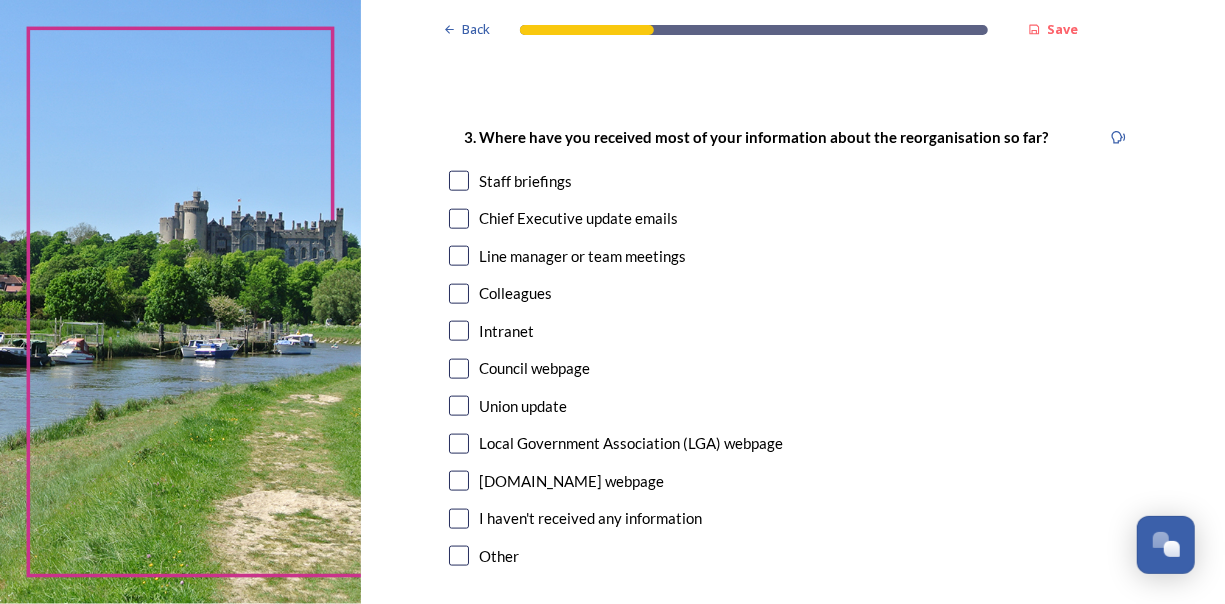 scroll, scrollTop: 1021, scrollLeft: 0, axis: vertical 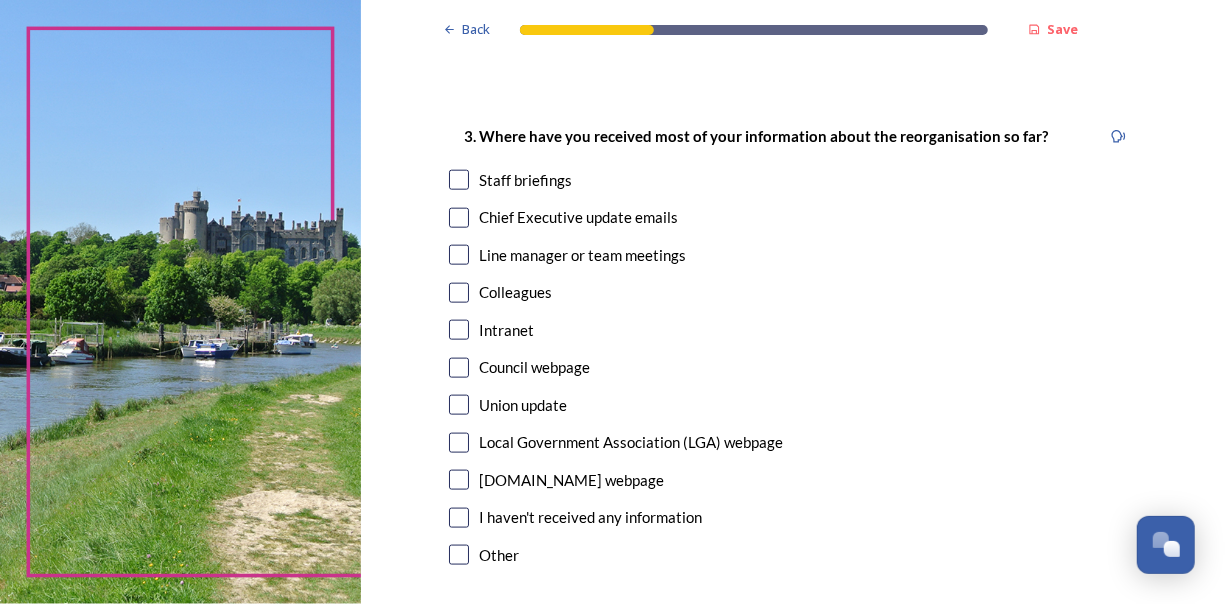 click at bounding box center [459, 218] 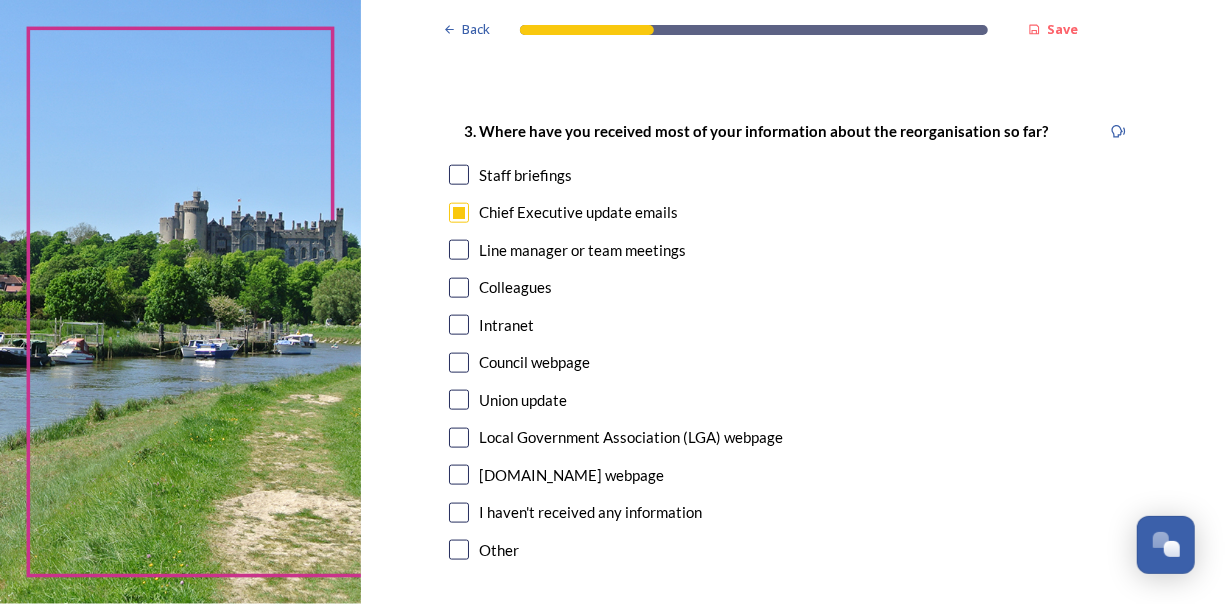 scroll, scrollTop: 1027, scrollLeft: 0, axis: vertical 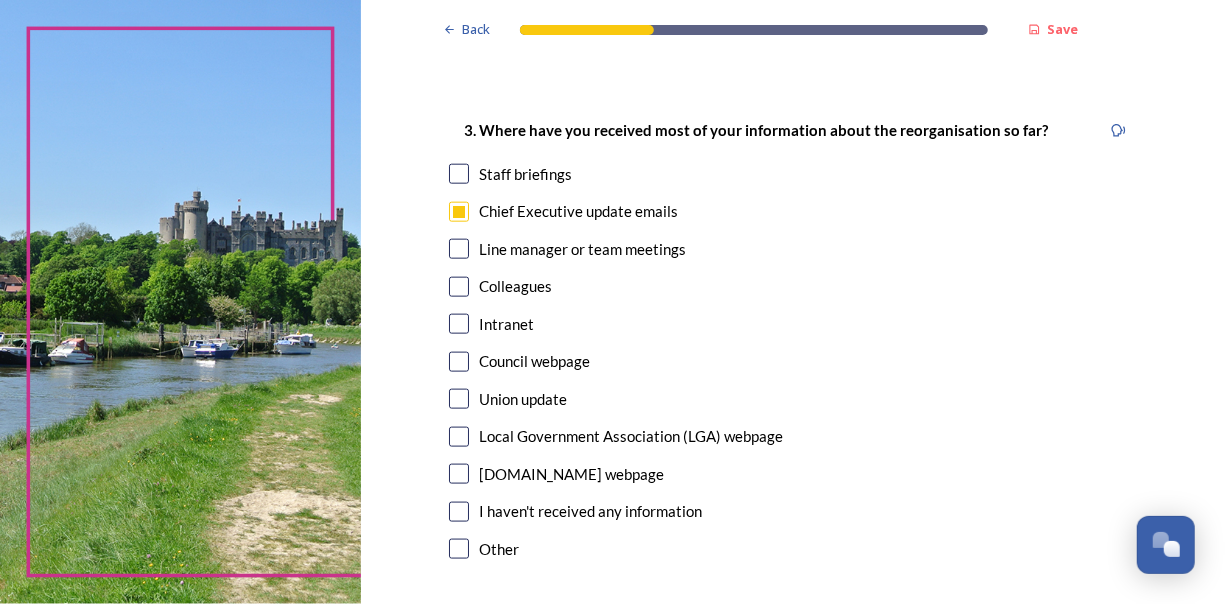 click on "Colleagues" at bounding box center (793, 286) 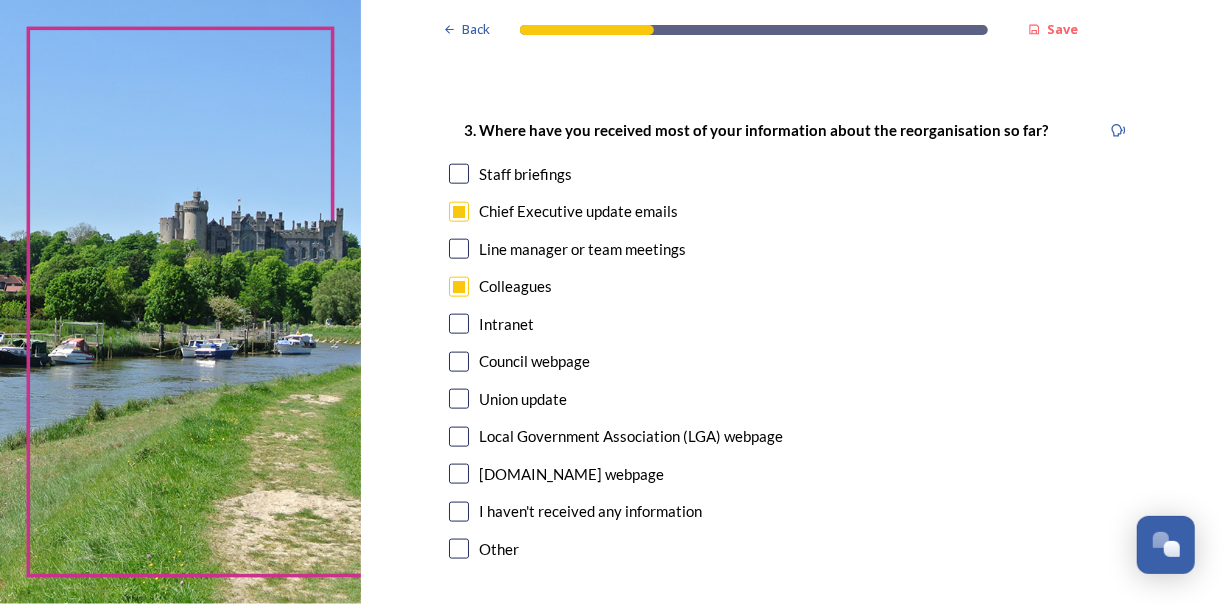 checkbox on "true" 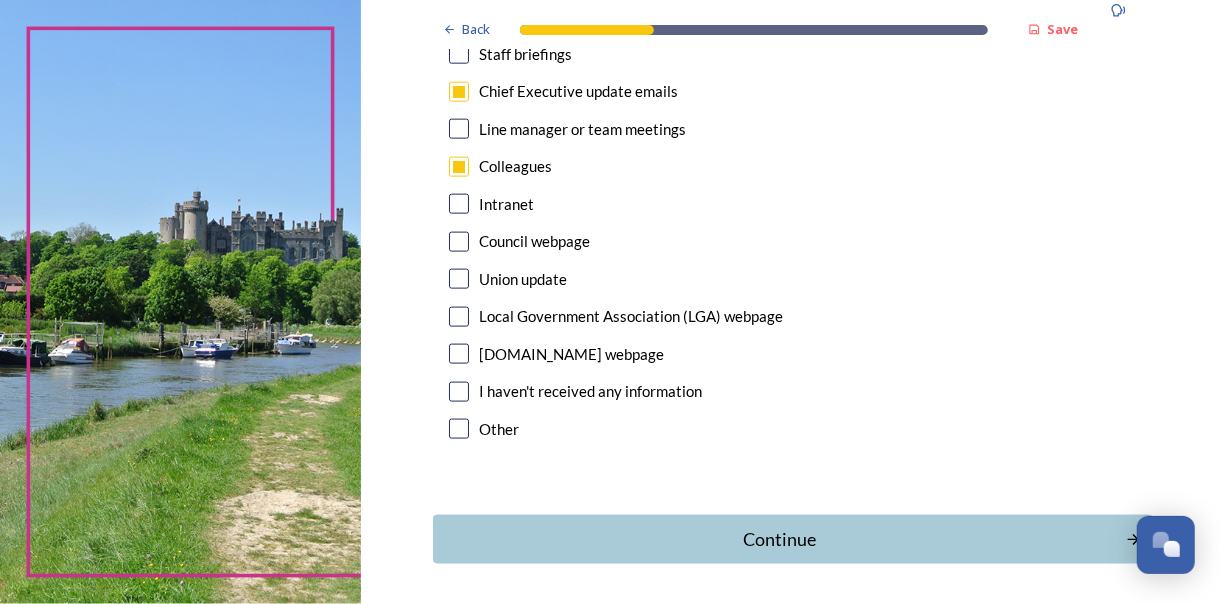 scroll, scrollTop: 1201, scrollLeft: 0, axis: vertical 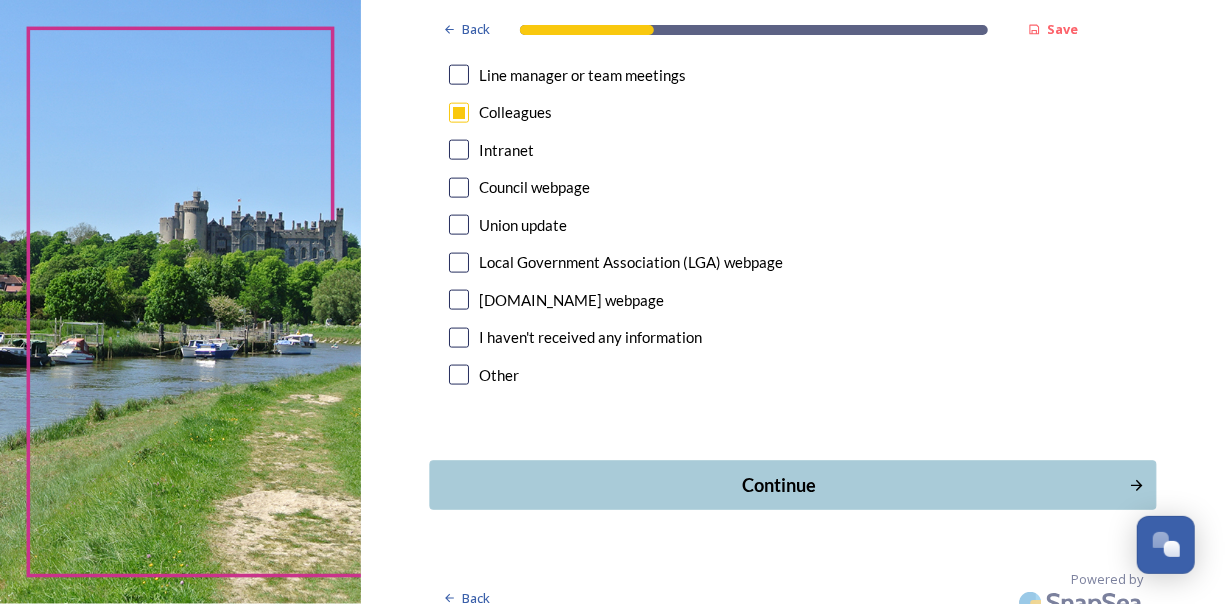 click on "Continue" at bounding box center [778, 485] 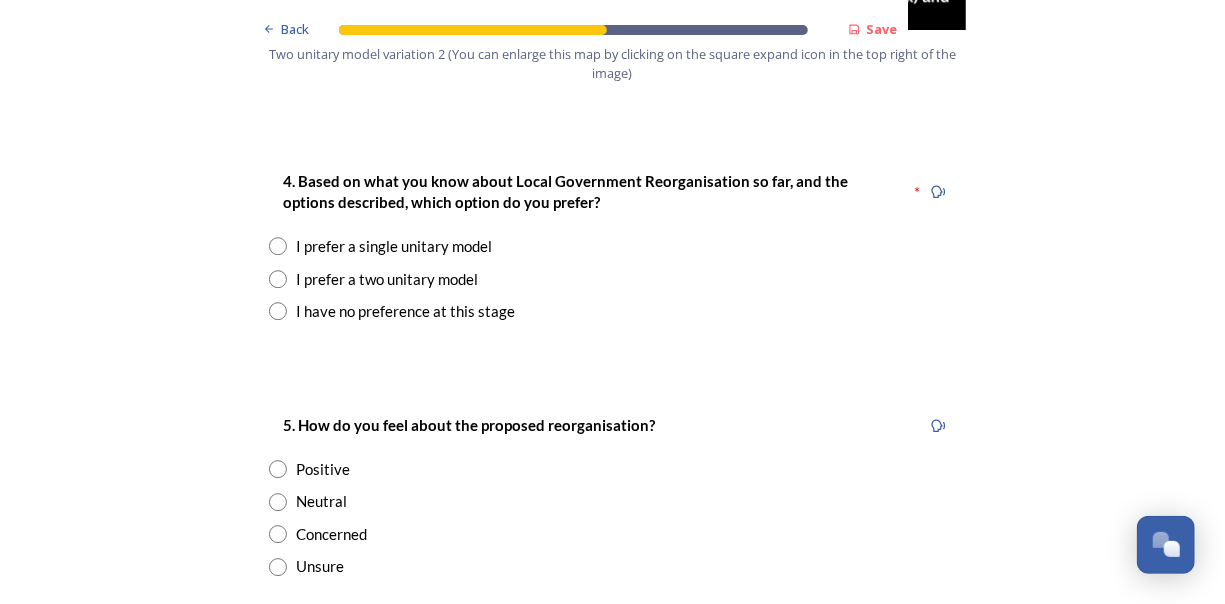 scroll, scrollTop: 2630, scrollLeft: 0, axis: vertical 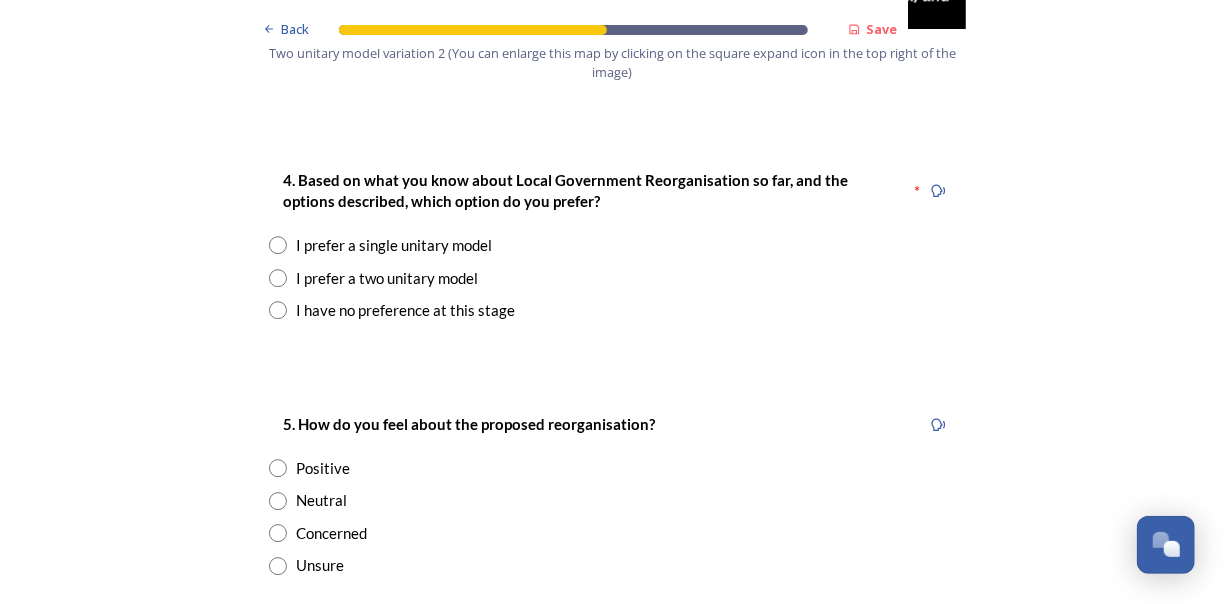 click at bounding box center (278, 245) 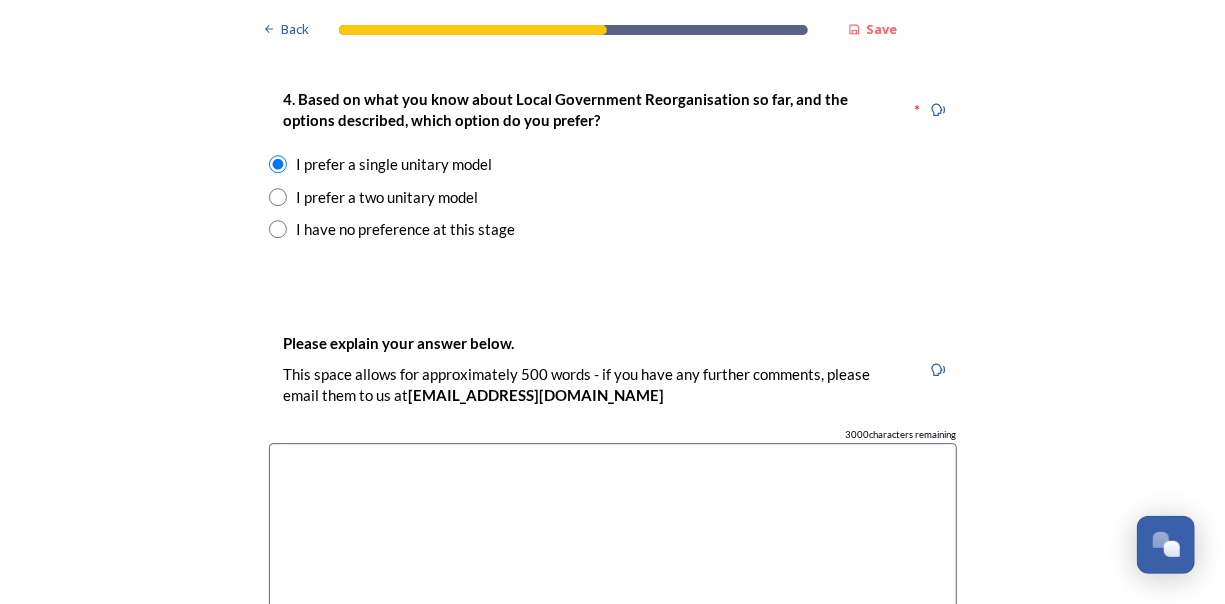 scroll, scrollTop: 2710, scrollLeft: 0, axis: vertical 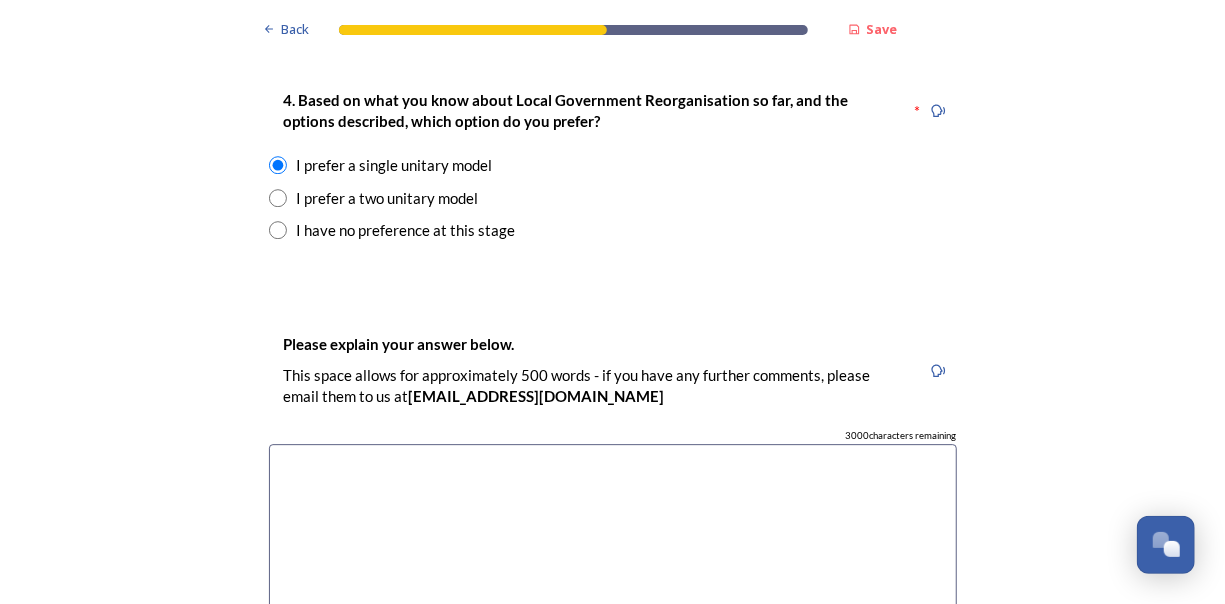 click at bounding box center [613, 556] 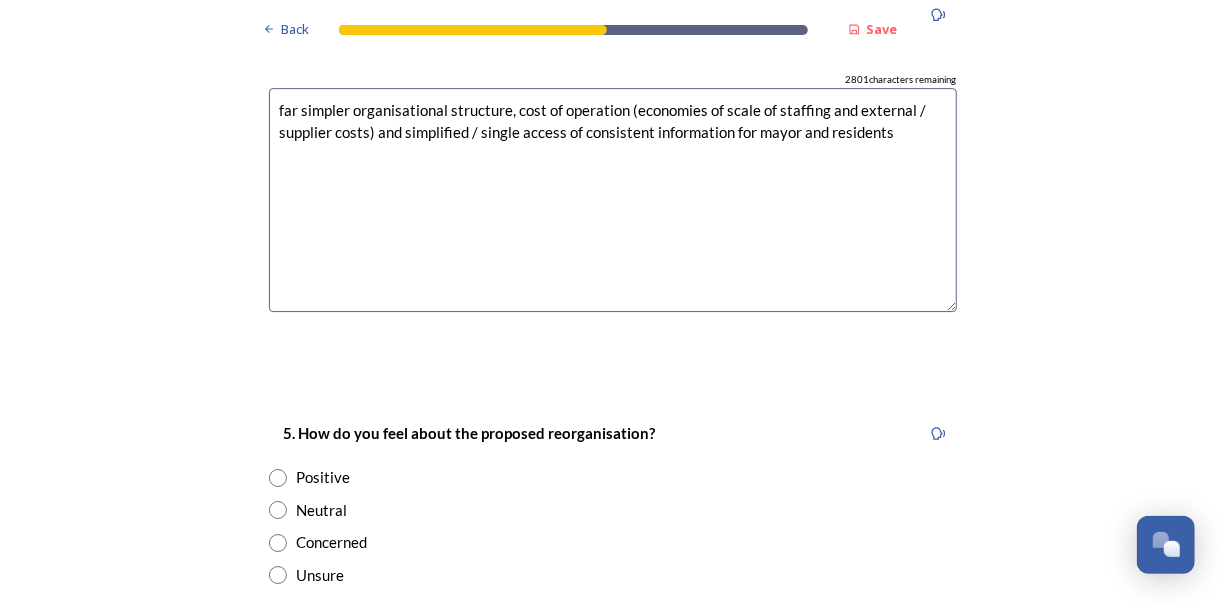 scroll, scrollTop: 3065, scrollLeft: 0, axis: vertical 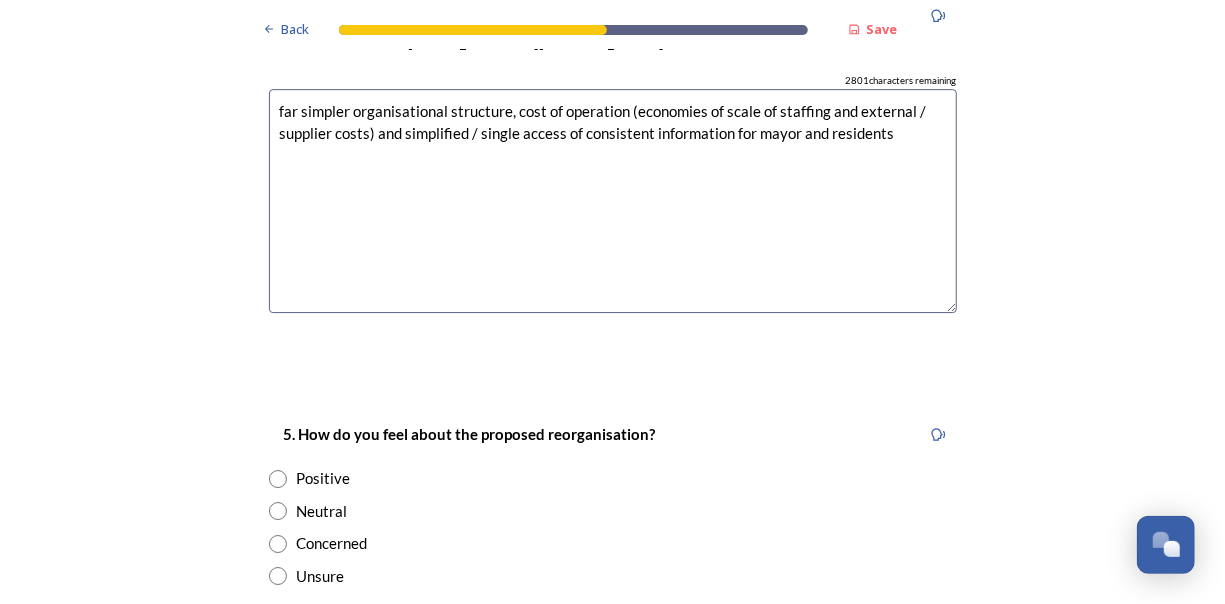 type on "far simpler organisational structure, cost of operation (economies of scale of staffing and external / supplier costs) and simplified / single access of consistent information for mayor and residents" 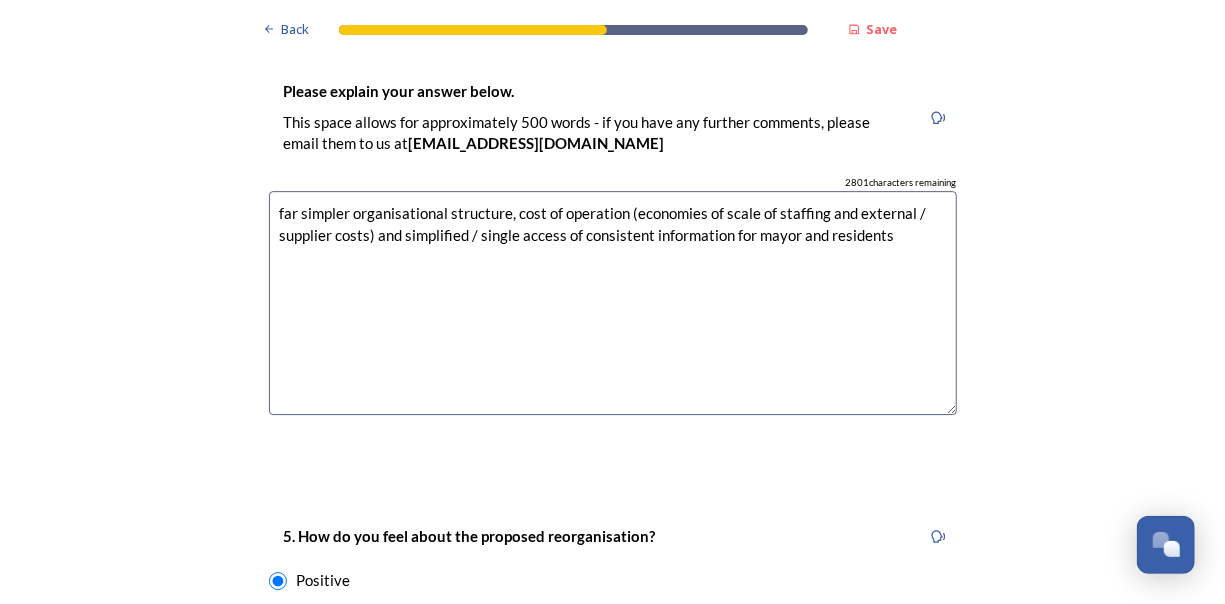scroll, scrollTop: 2962, scrollLeft: 0, axis: vertical 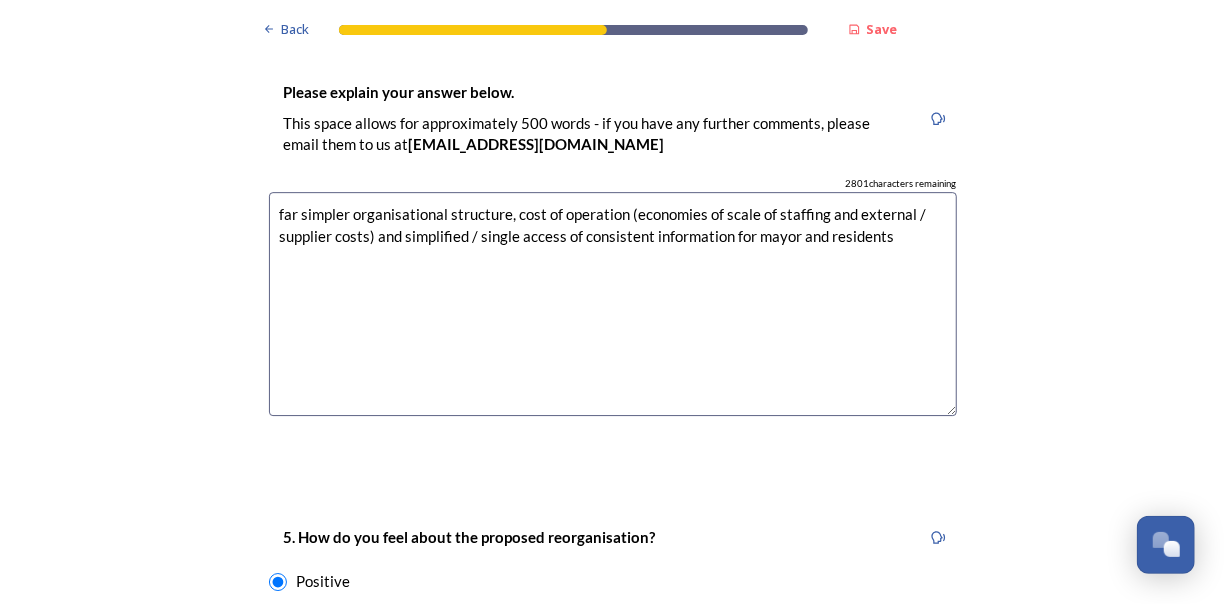 click on "far simpler organisational structure, cost of operation (economies of scale of staffing and external / supplier costs) and simplified / single access of consistent information for mayor and residents" at bounding box center (613, 304) 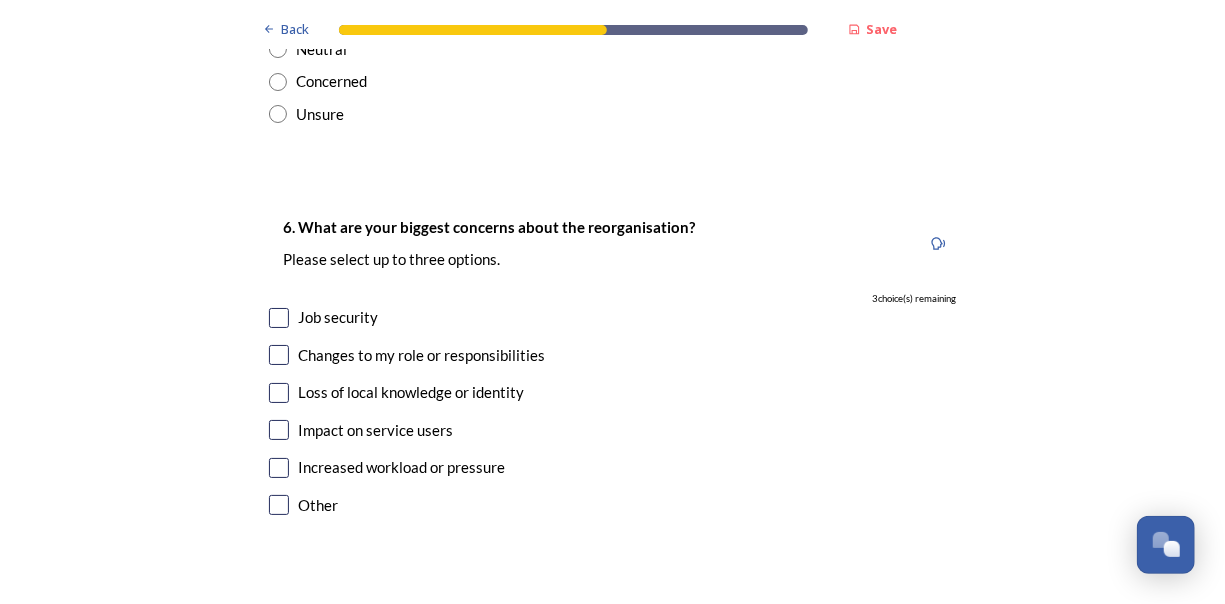 scroll, scrollTop: 3526, scrollLeft: 0, axis: vertical 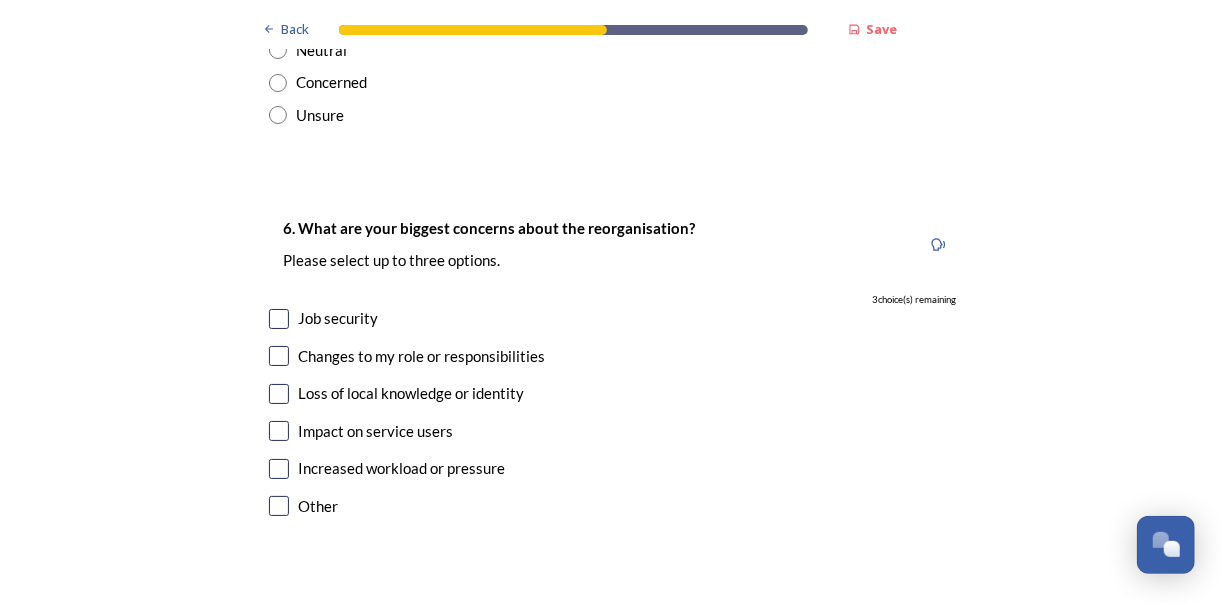 type on "far simpler organisational structure, cost of operation (economies of scale of staffing and external / supplier costs) and simplified / single access of consistent information for mayor and residents" 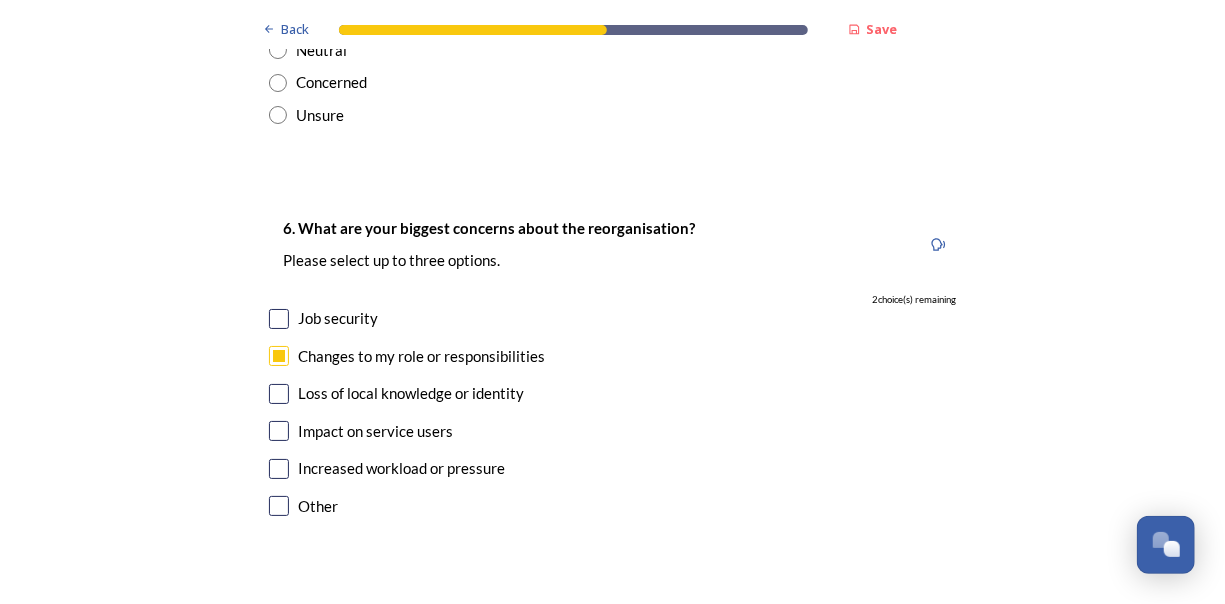 click at bounding box center (279, 431) 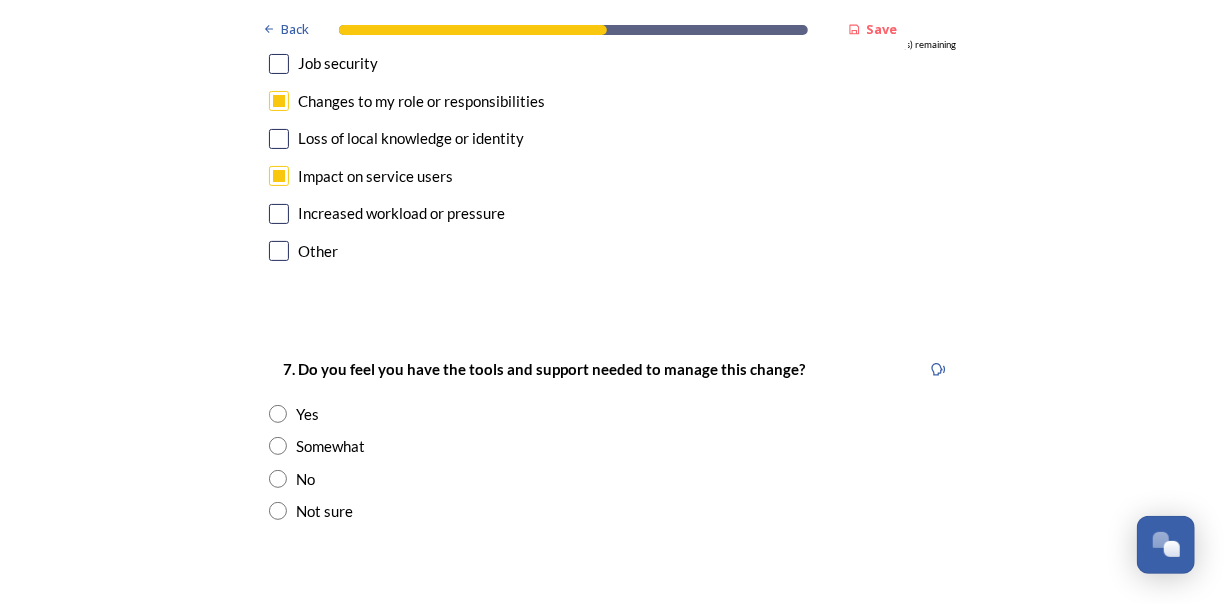 scroll, scrollTop: 3782, scrollLeft: 0, axis: vertical 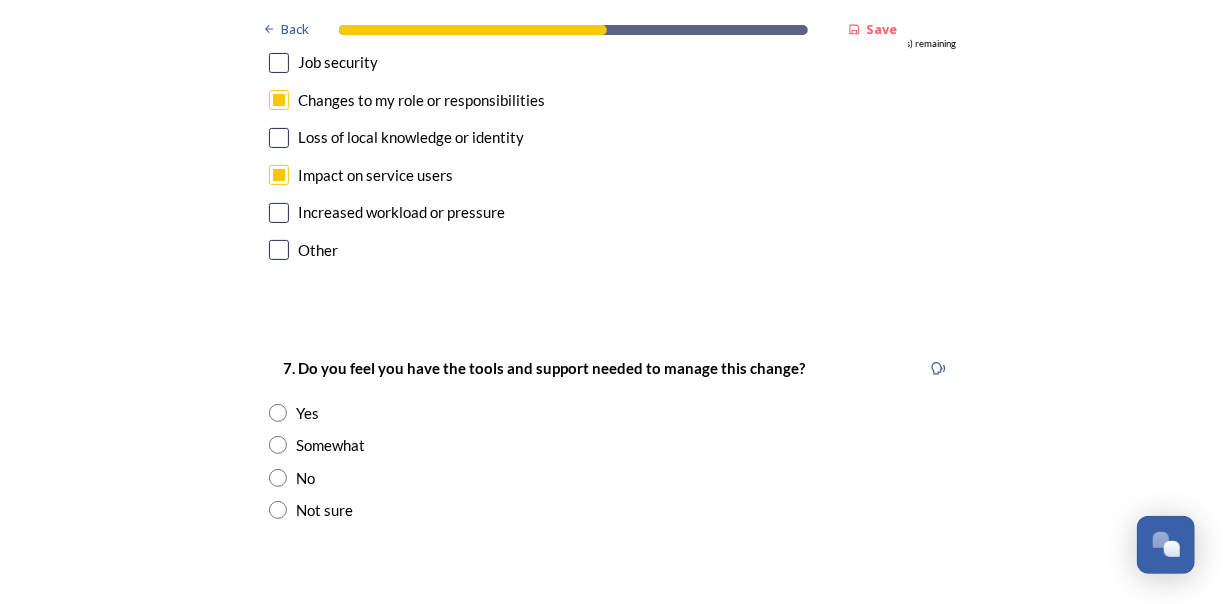 click at bounding box center (278, 445) 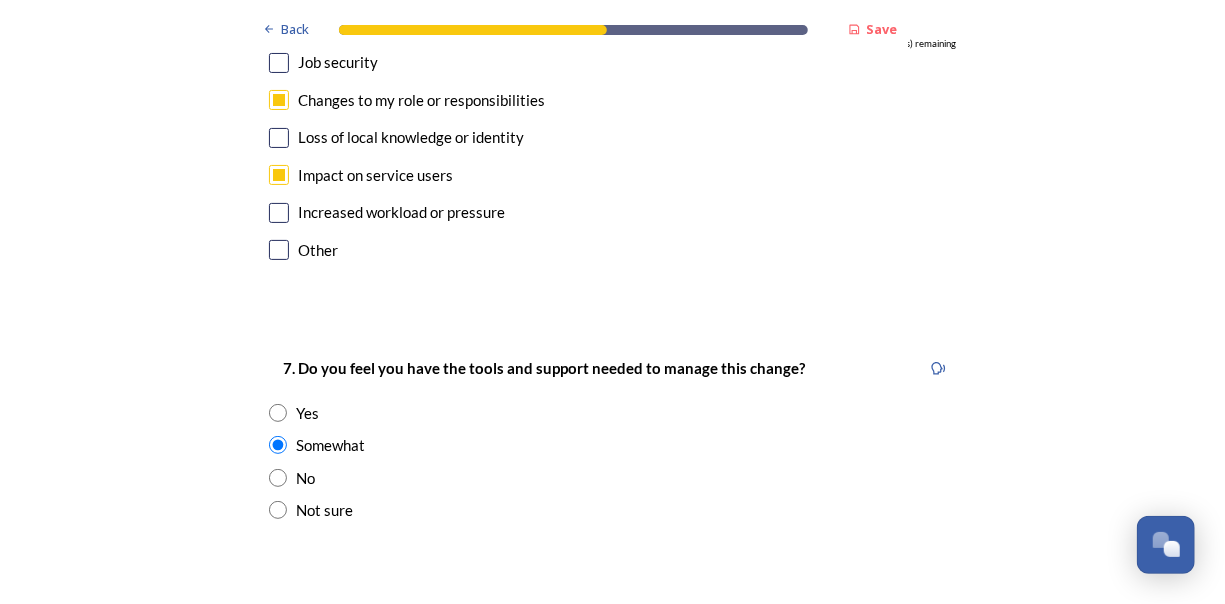 click at bounding box center (278, 510) 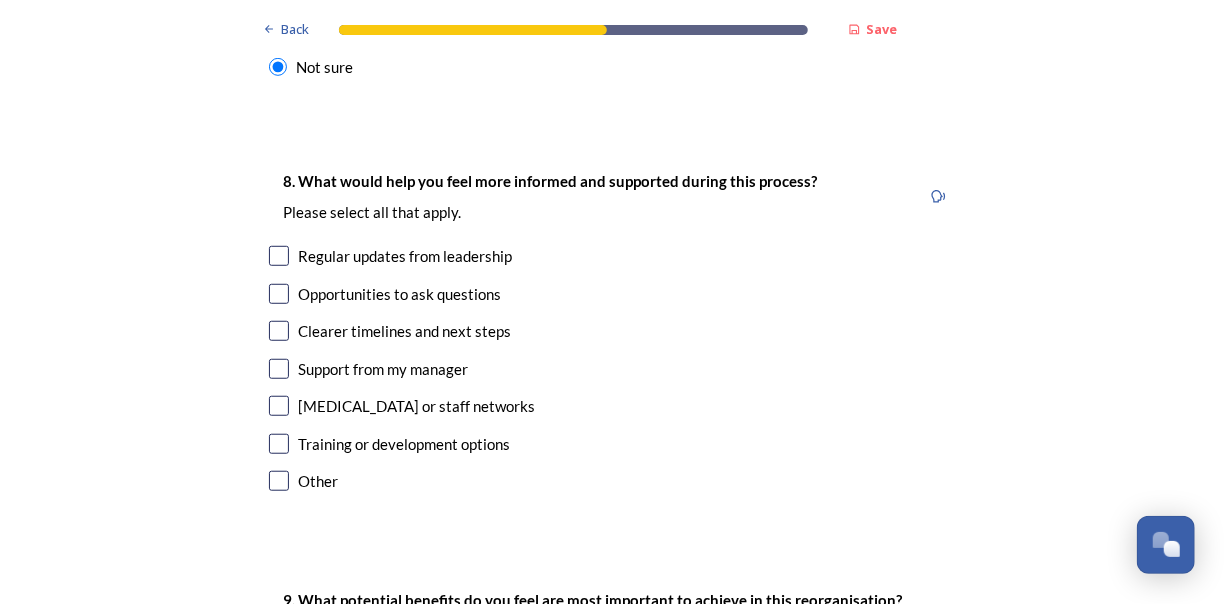 scroll, scrollTop: 4226, scrollLeft: 0, axis: vertical 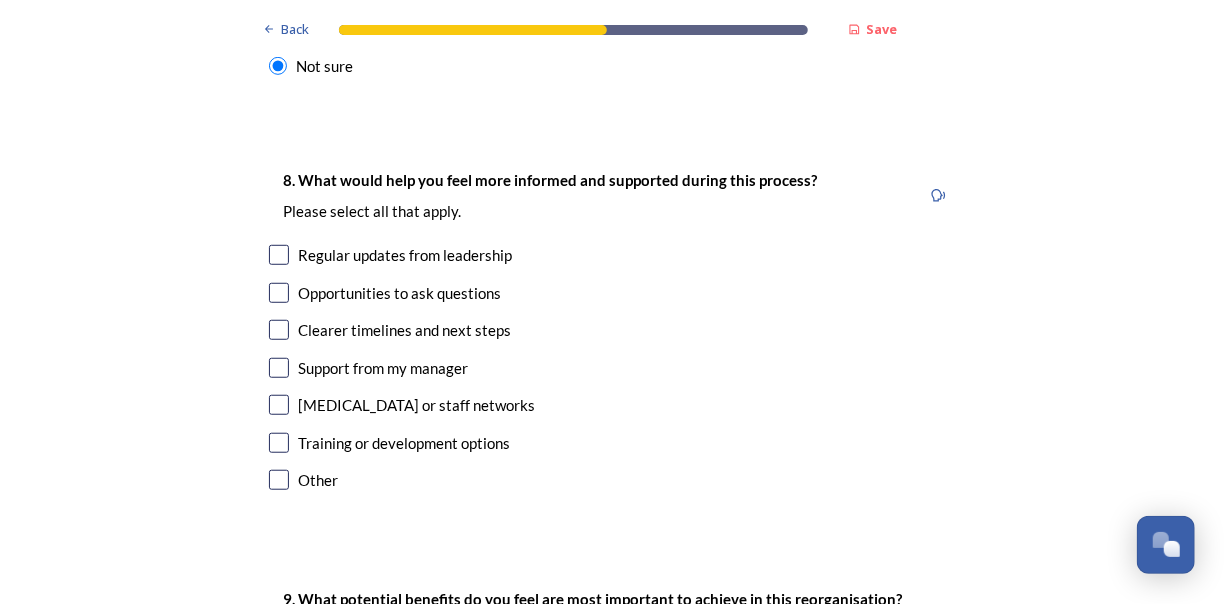 click at bounding box center [279, 330] 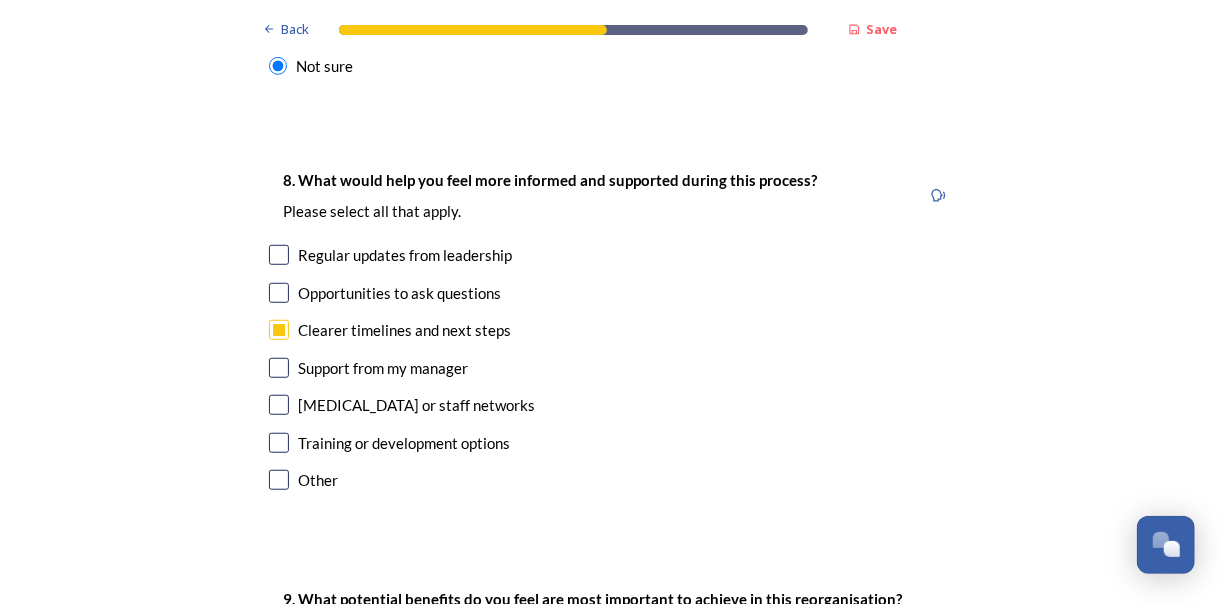 click at bounding box center [279, 255] 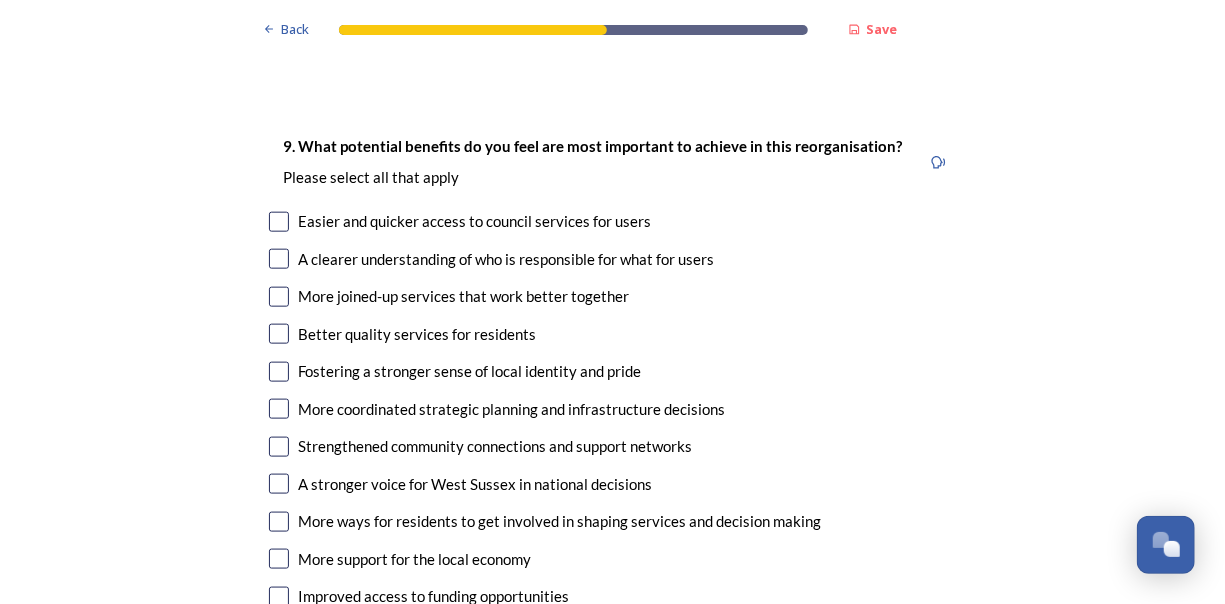 scroll, scrollTop: 4681, scrollLeft: 0, axis: vertical 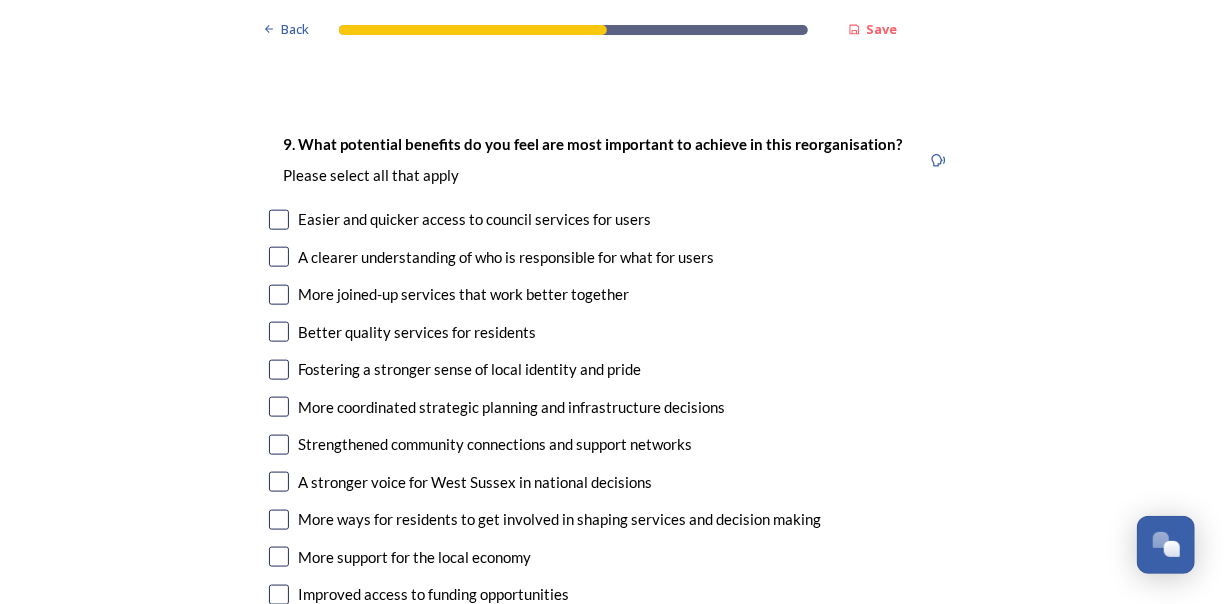 click at bounding box center [279, 295] 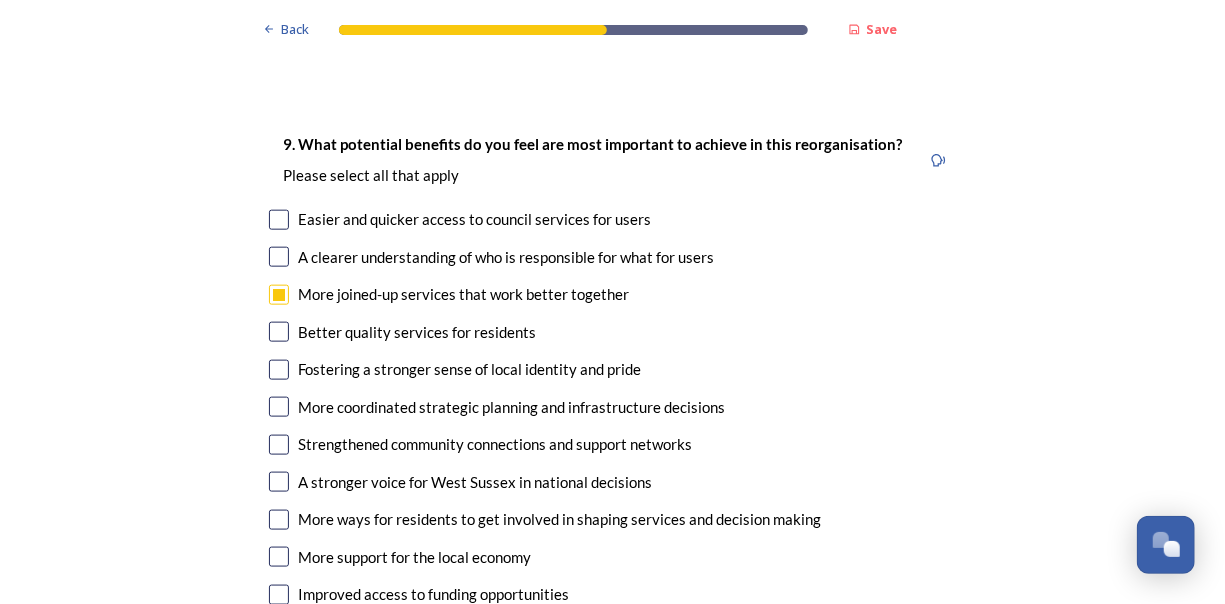click at bounding box center (279, 332) 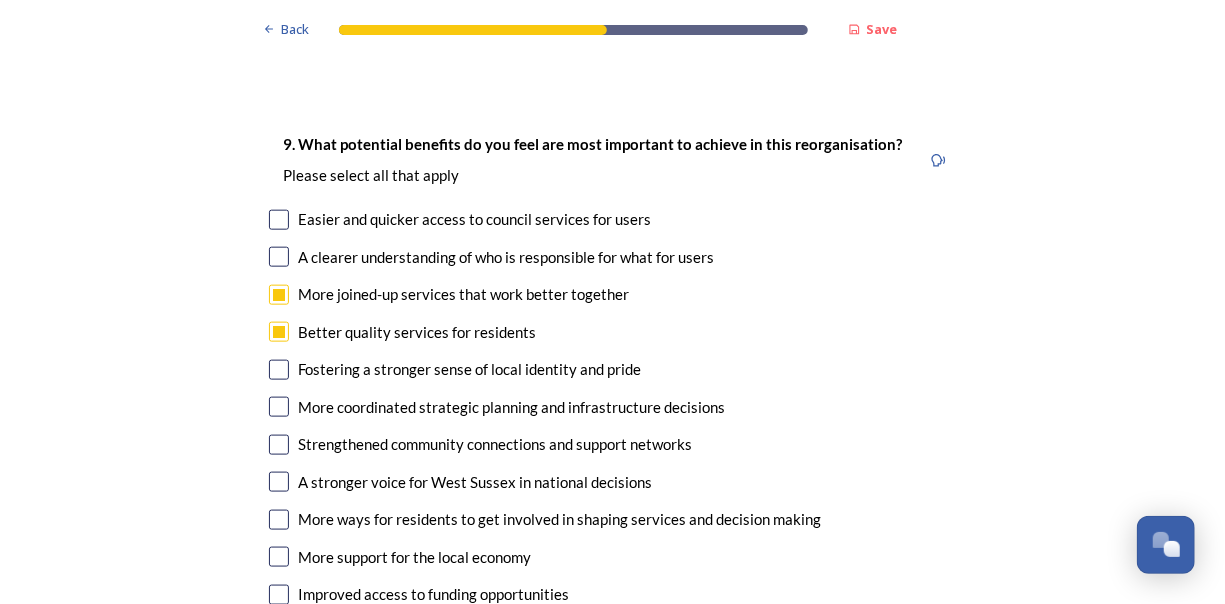 click at bounding box center [279, 257] 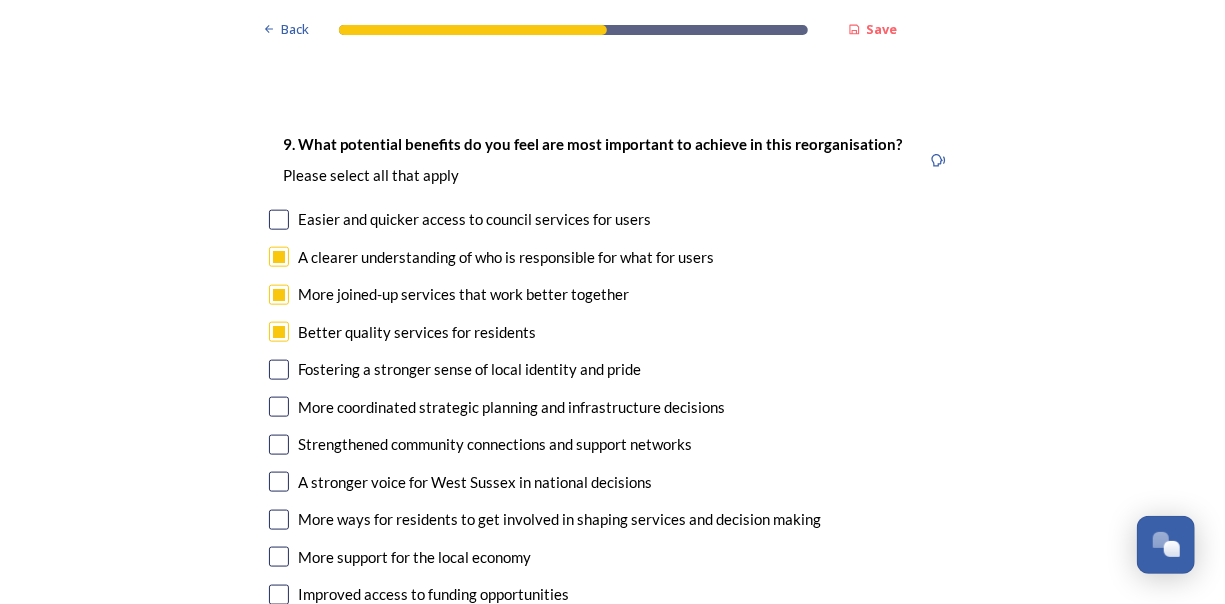 click at bounding box center (279, 220) 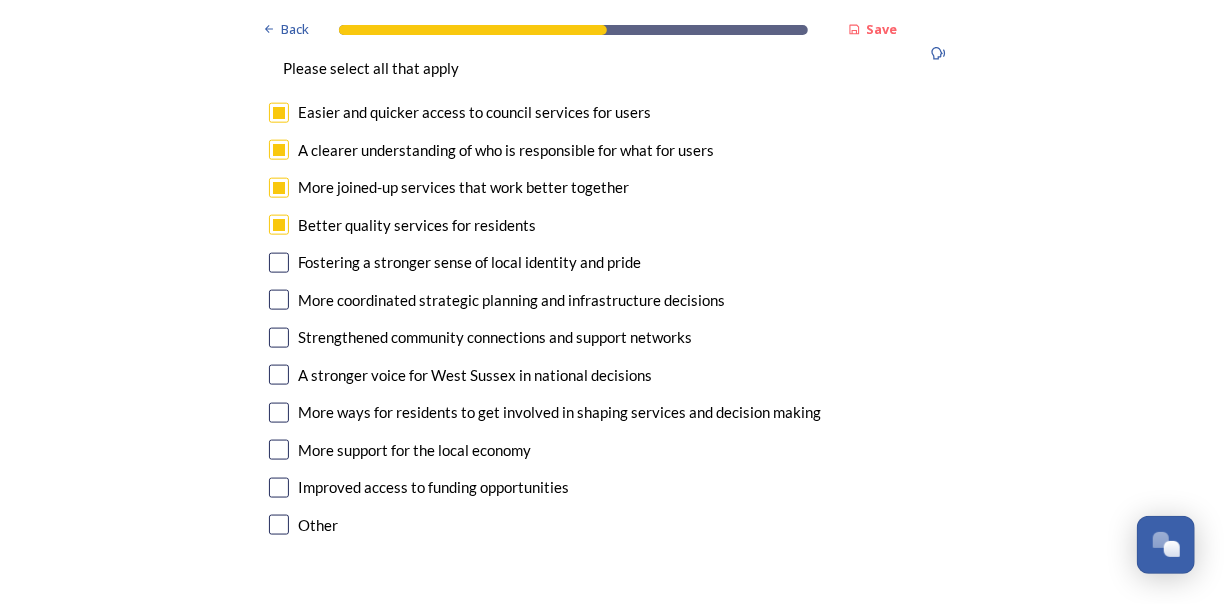 scroll, scrollTop: 4795, scrollLeft: 0, axis: vertical 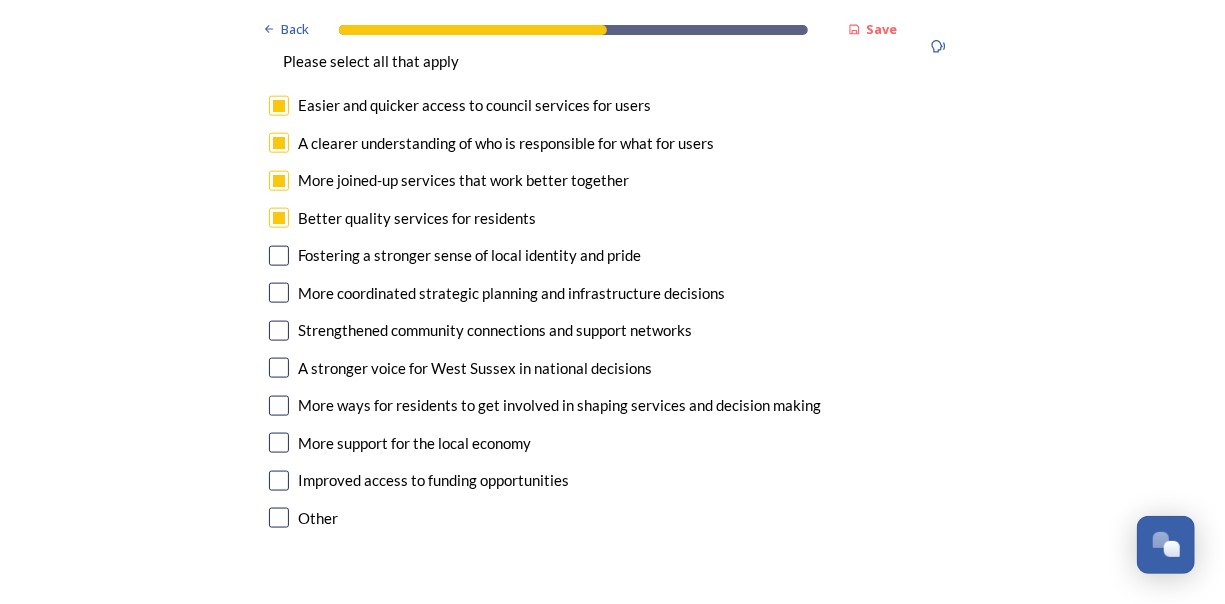 click at bounding box center (279, 368) 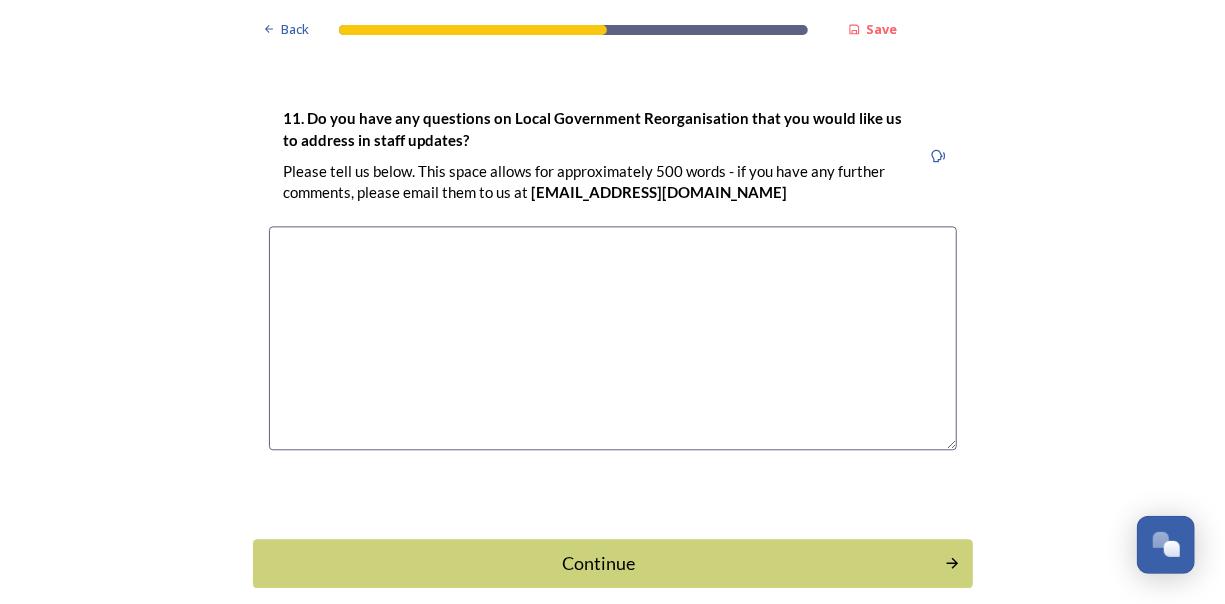 scroll, scrollTop: 5840, scrollLeft: 0, axis: vertical 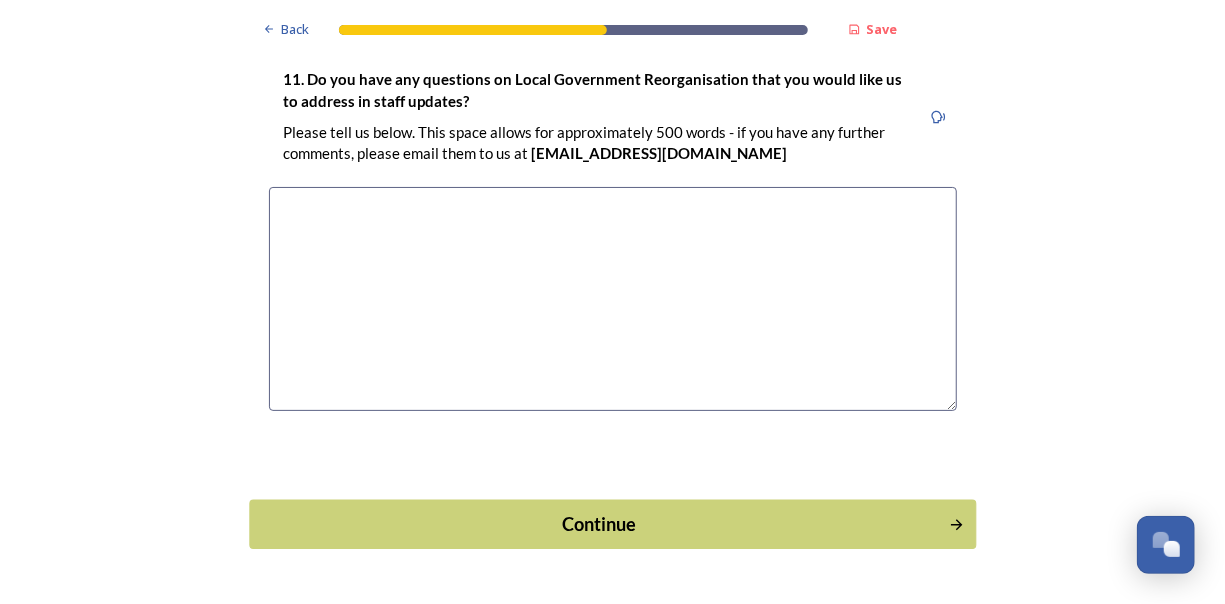 click on "Continue" at bounding box center [598, 524] 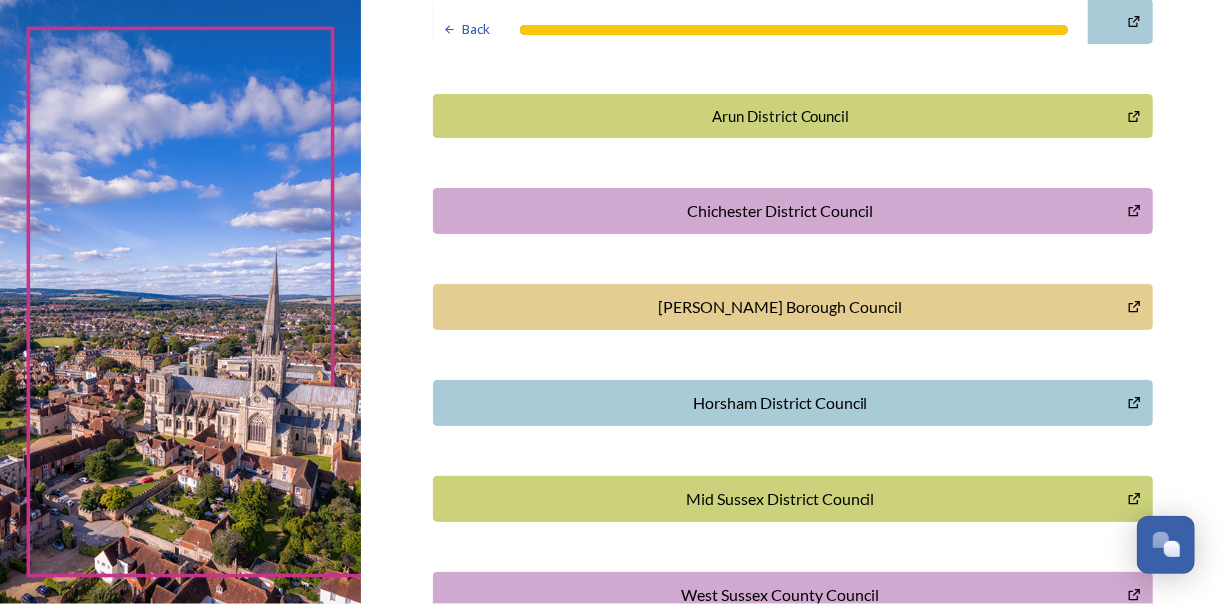 scroll, scrollTop: 628, scrollLeft: 0, axis: vertical 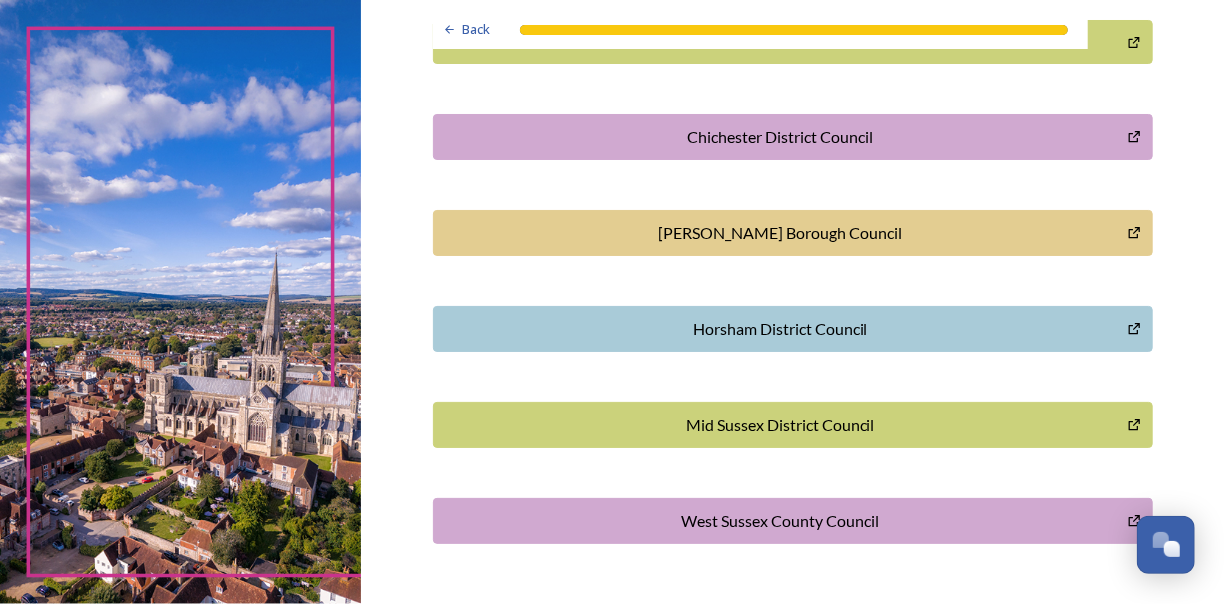 click on "West Sussex County Council" at bounding box center [780, 521] 